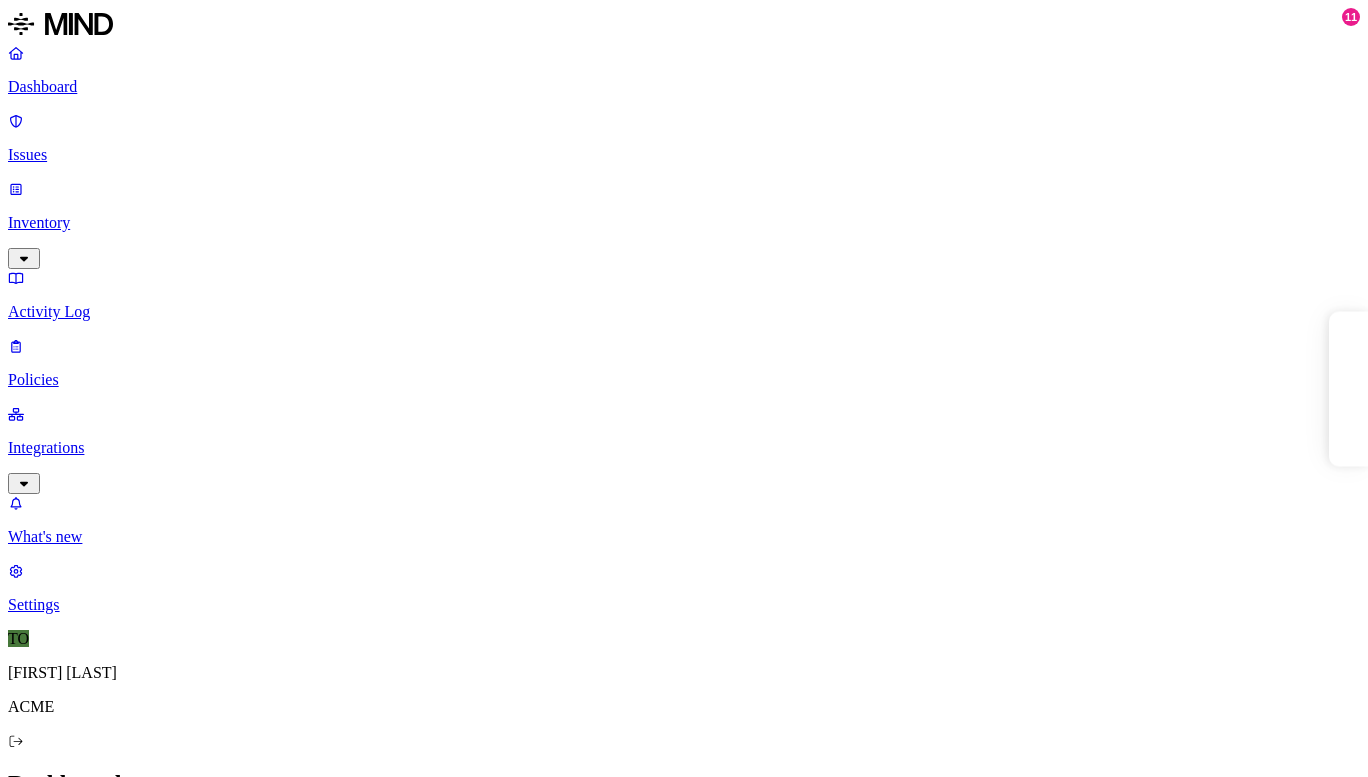 scroll, scrollTop: 0, scrollLeft: 0, axis: both 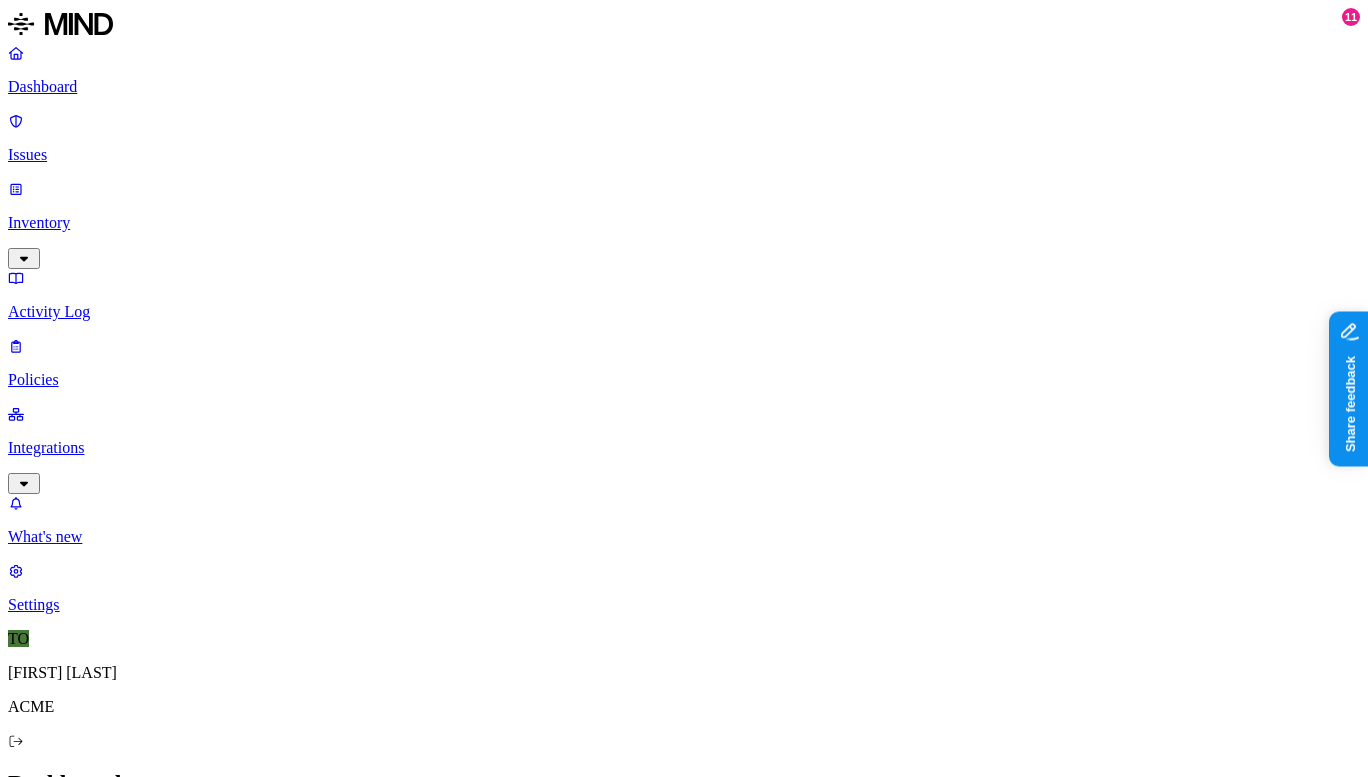 click on "Prevention" at bounding box center [195, 2138] 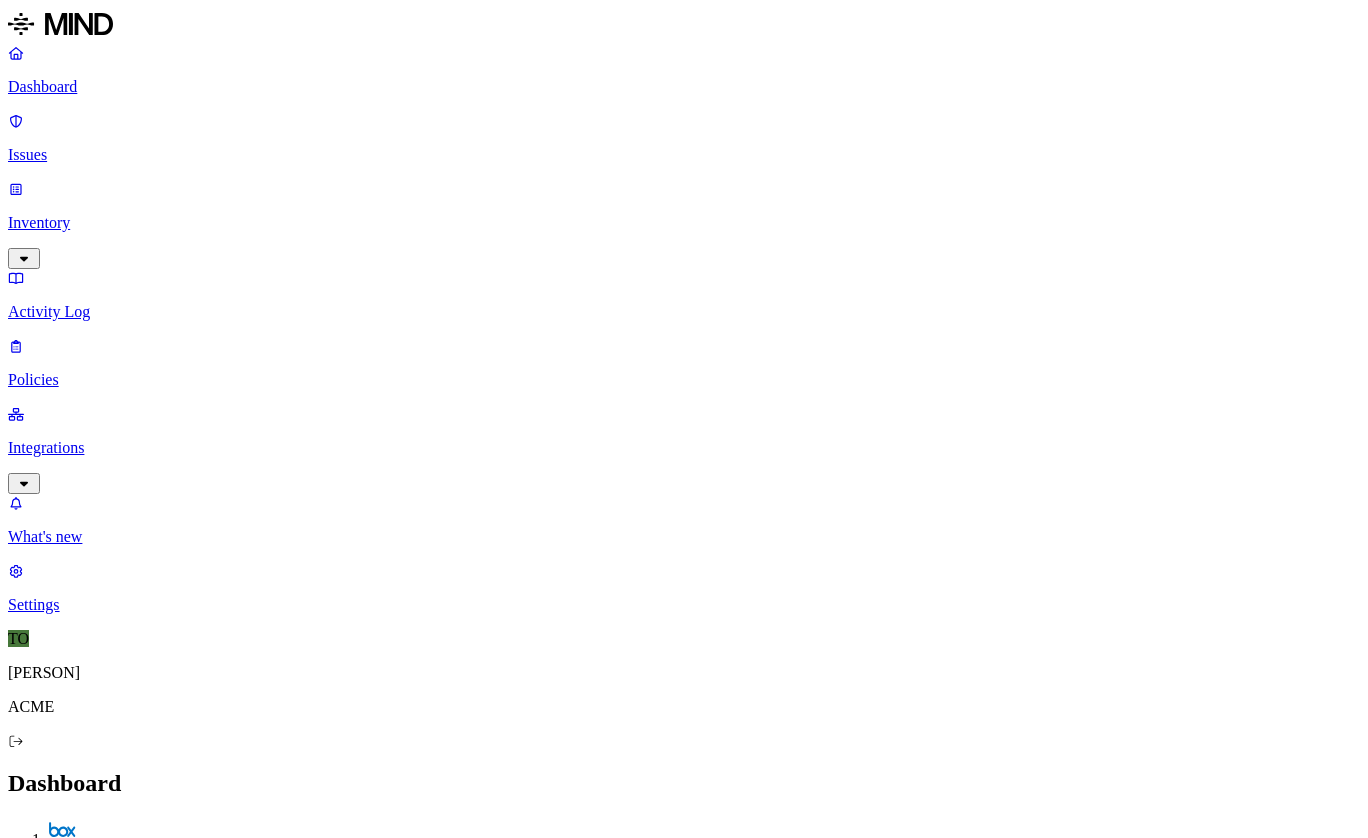 scroll, scrollTop: 0, scrollLeft: 0, axis: both 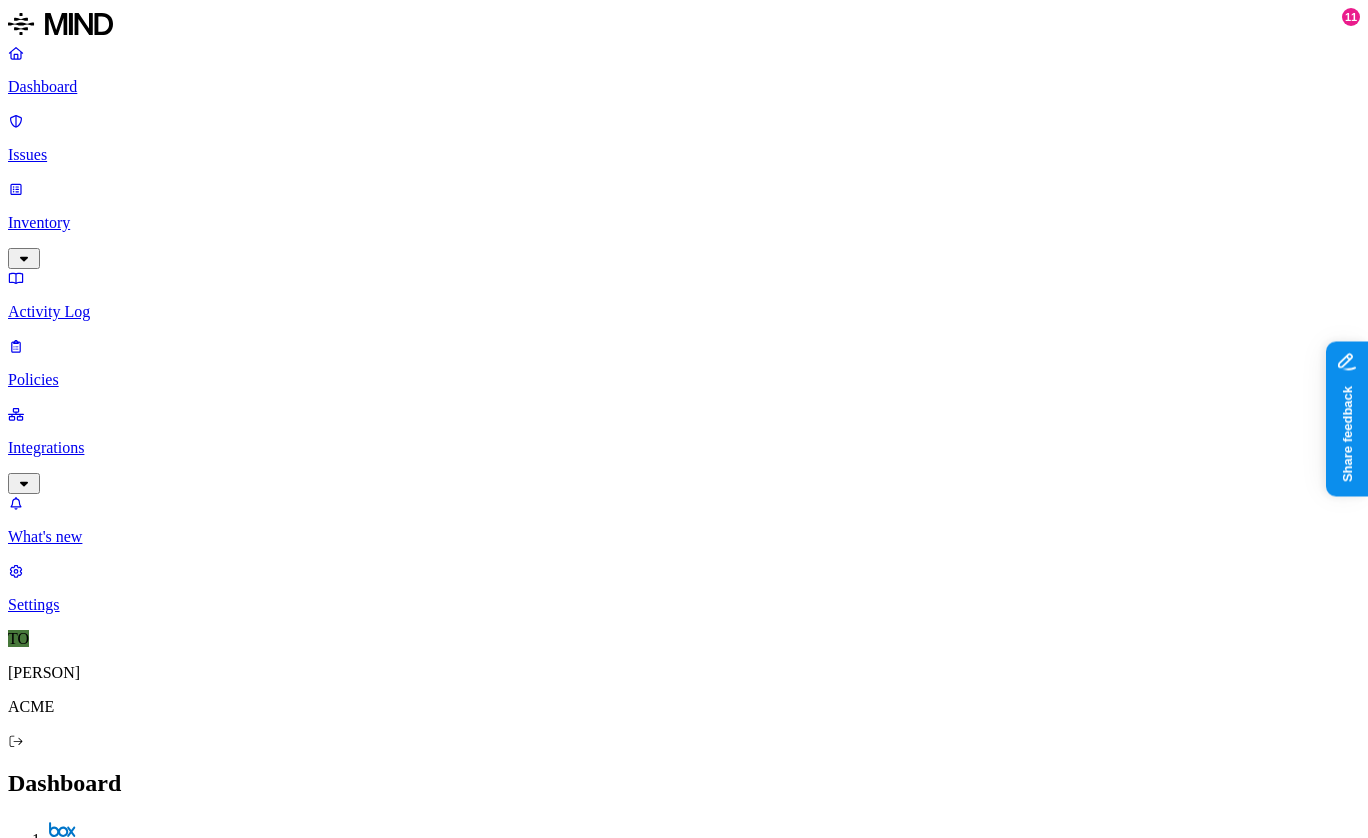 click on "Discovery" at bounding box center (45, 2138) 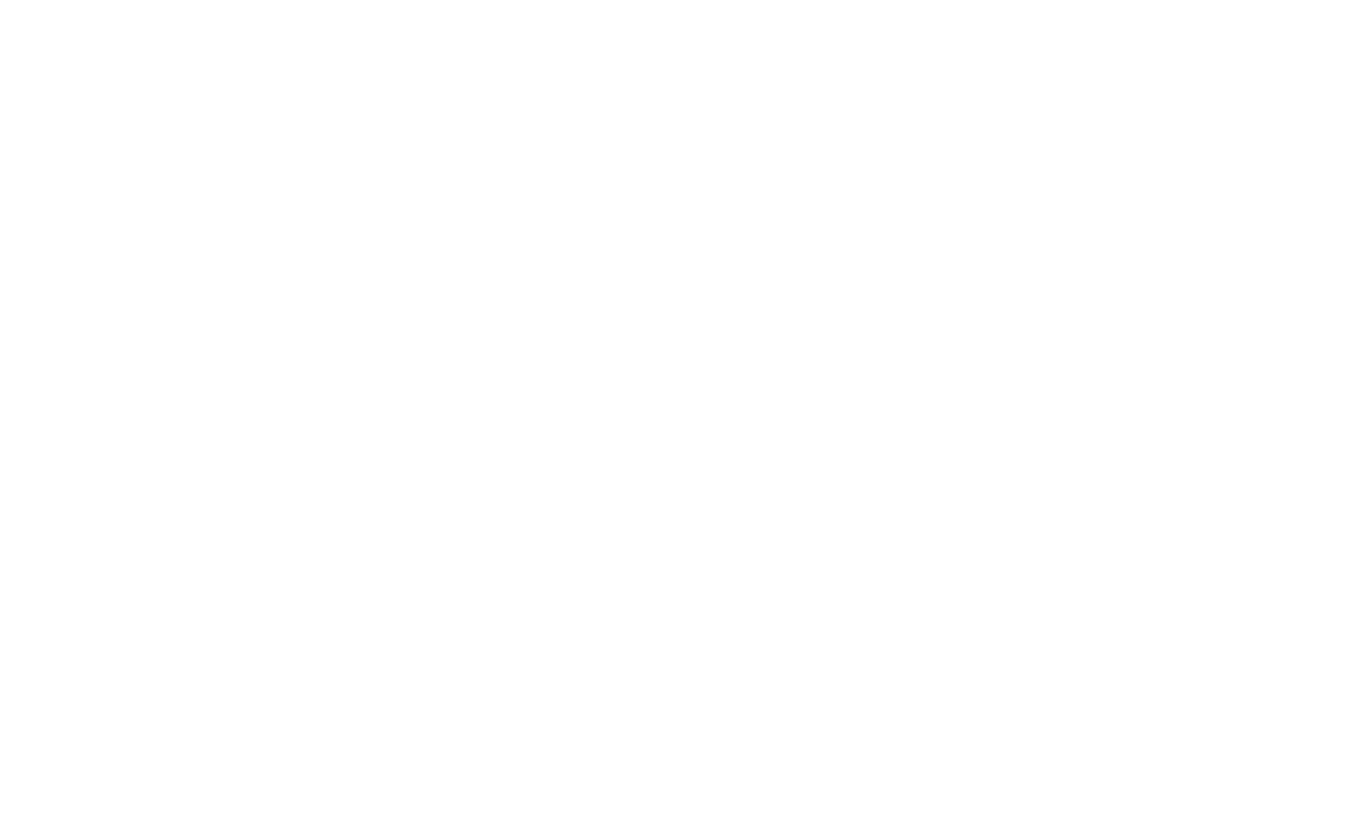 scroll, scrollTop: 0, scrollLeft: 0, axis: both 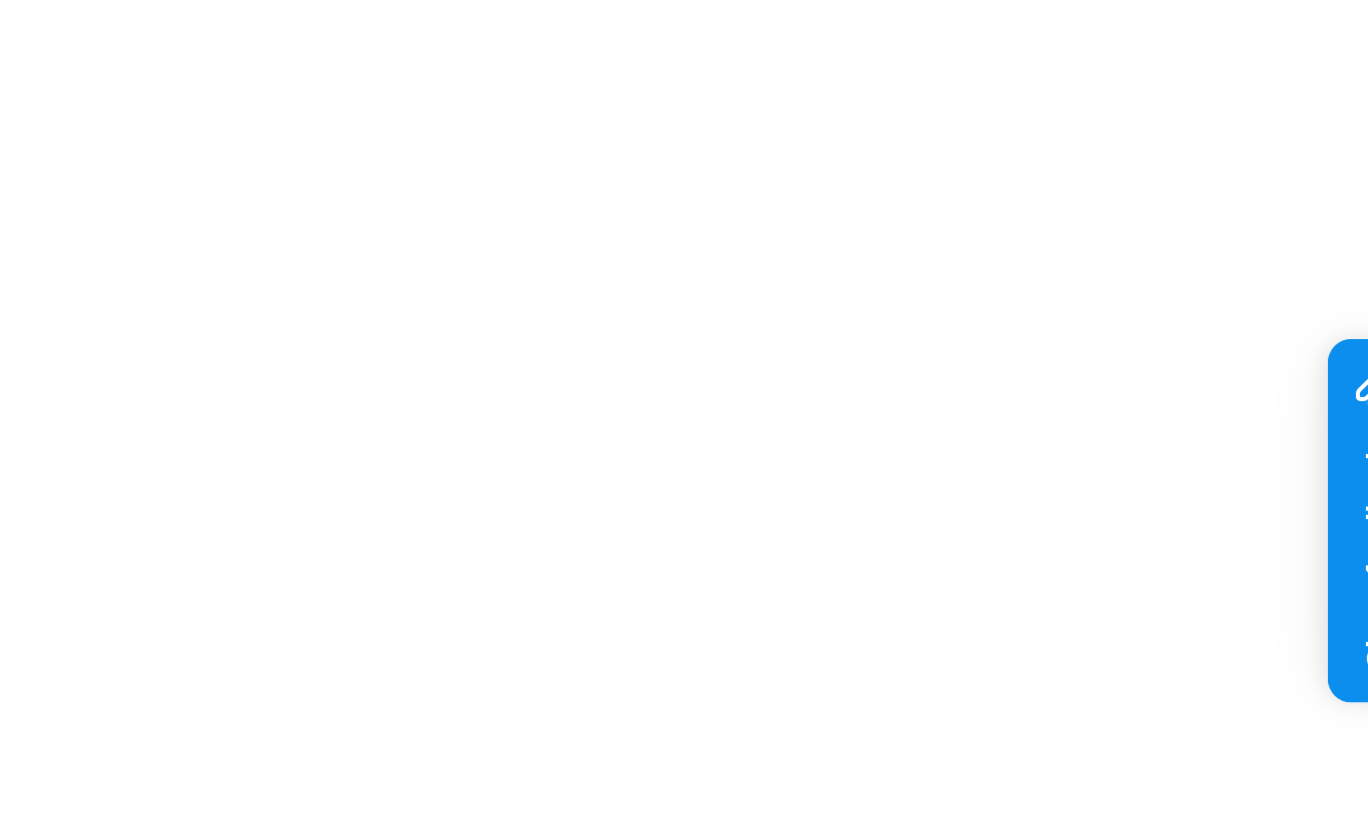 click at bounding box center (724, 3135) 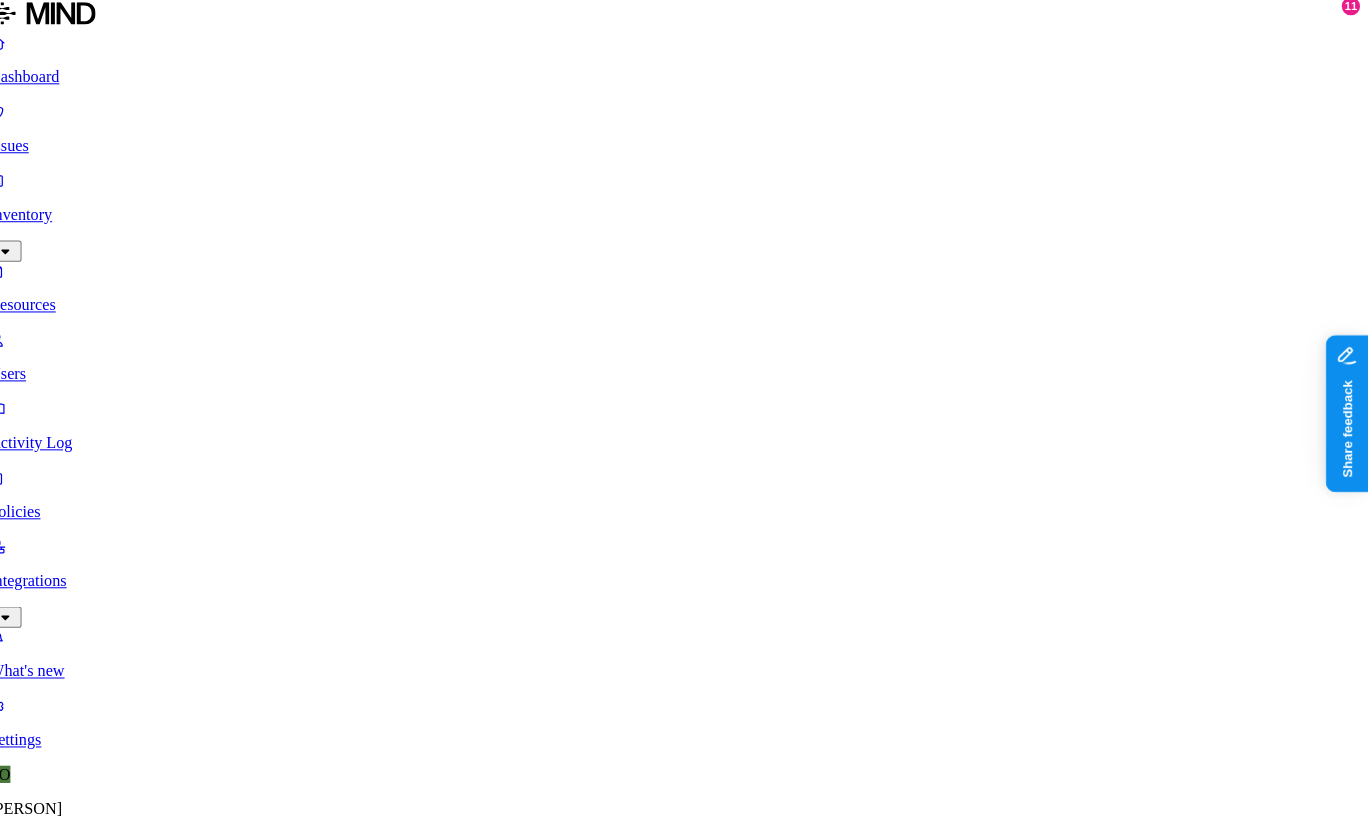 click 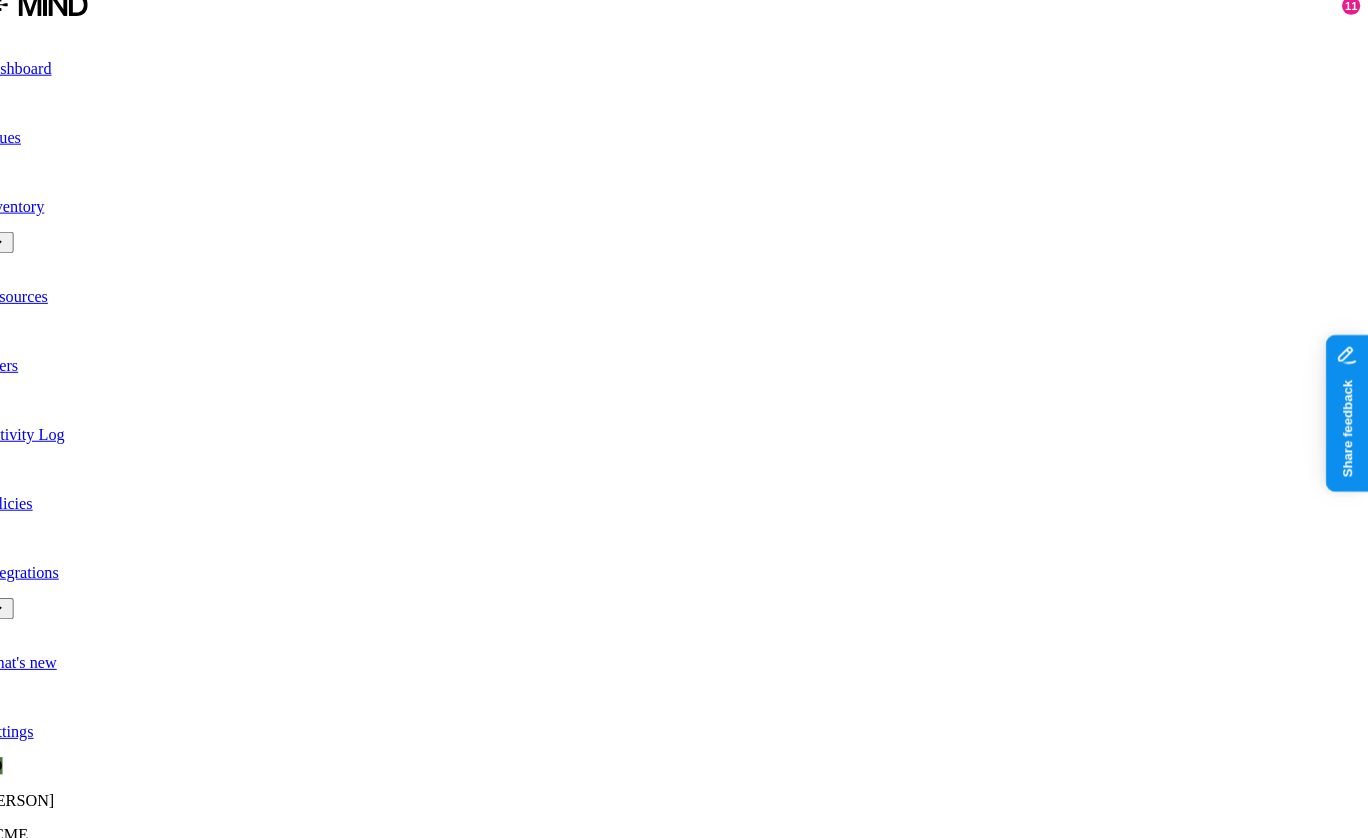 scroll, scrollTop: 0, scrollLeft: 0, axis: both 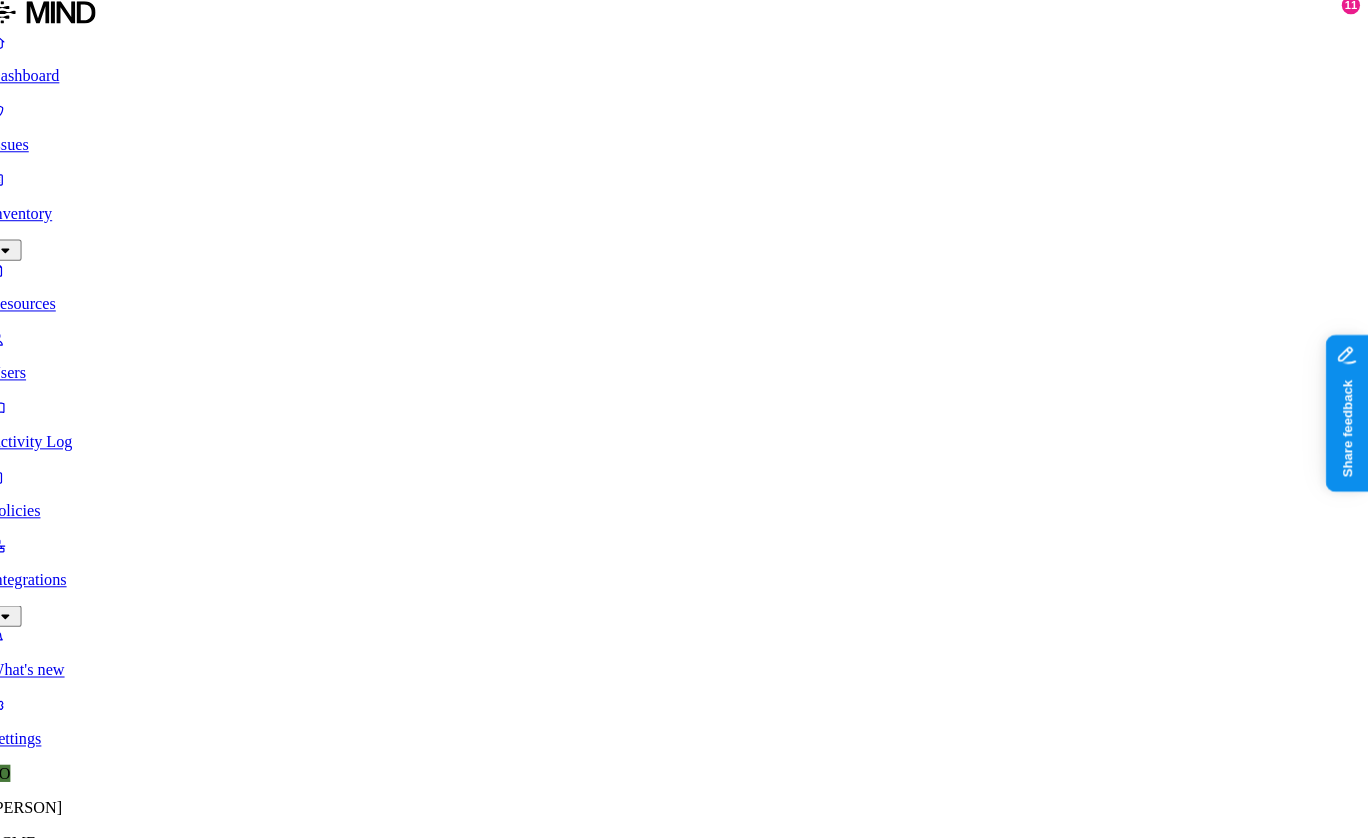 click on "–" at bounding box center [2796, 1167] 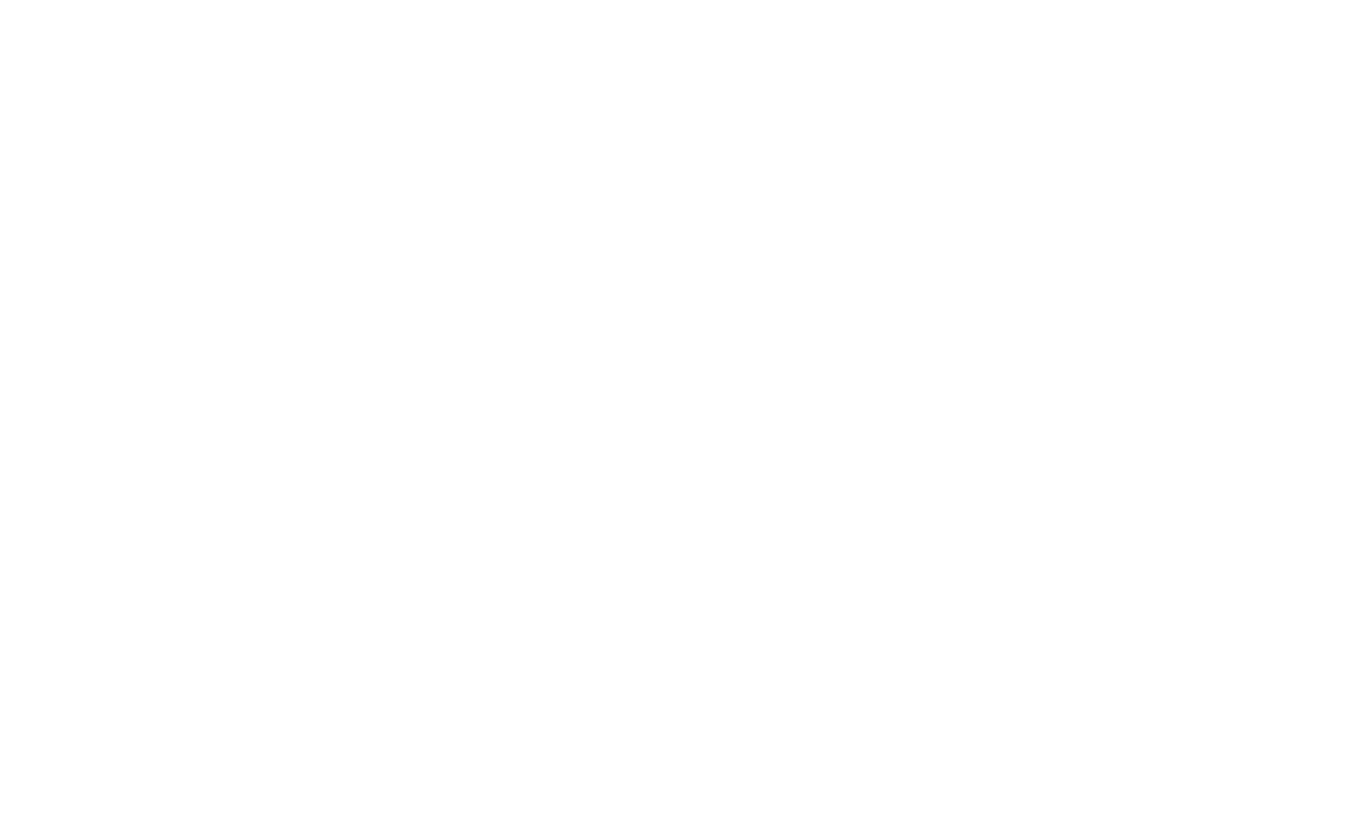 scroll, scrollTop: 447, scrollLeft: 0, axis: vertical 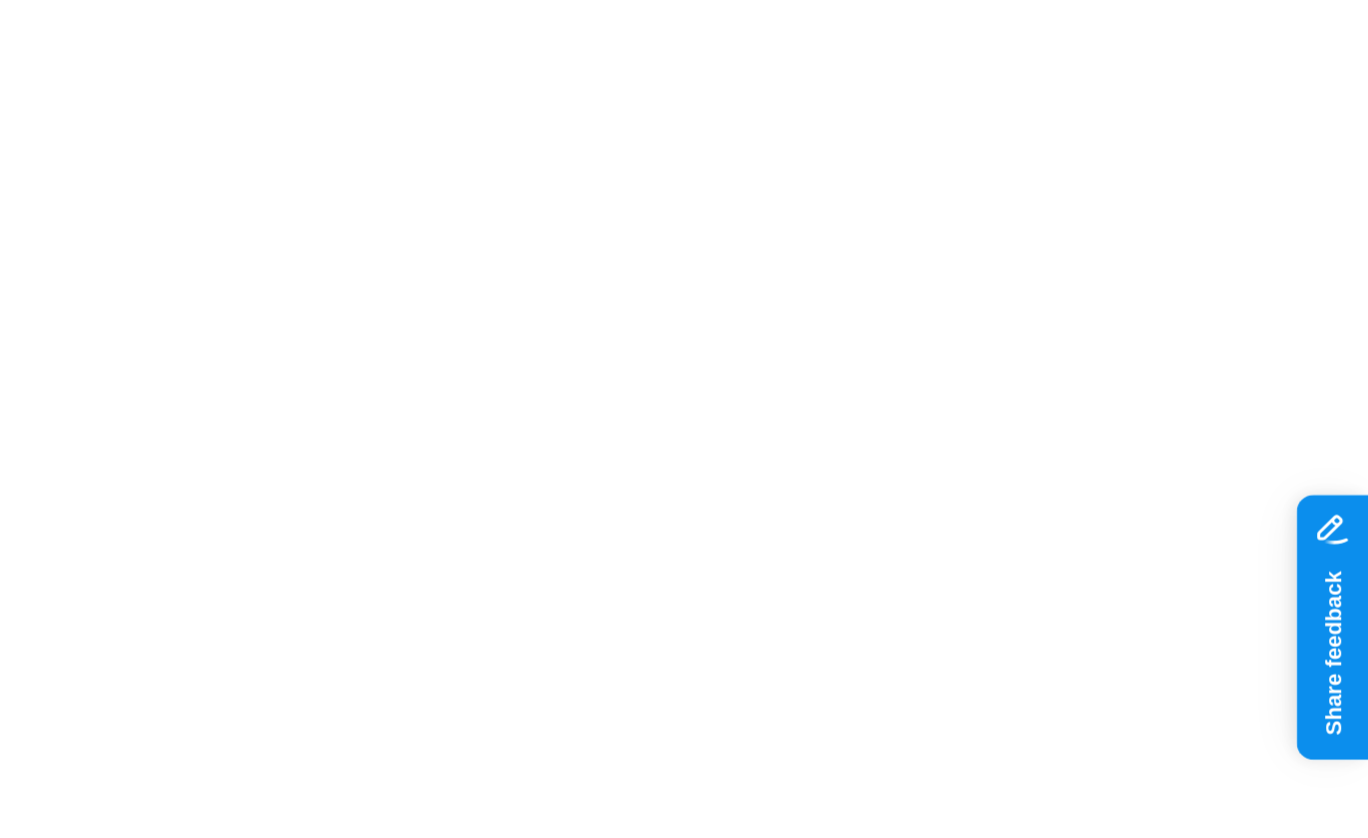 click 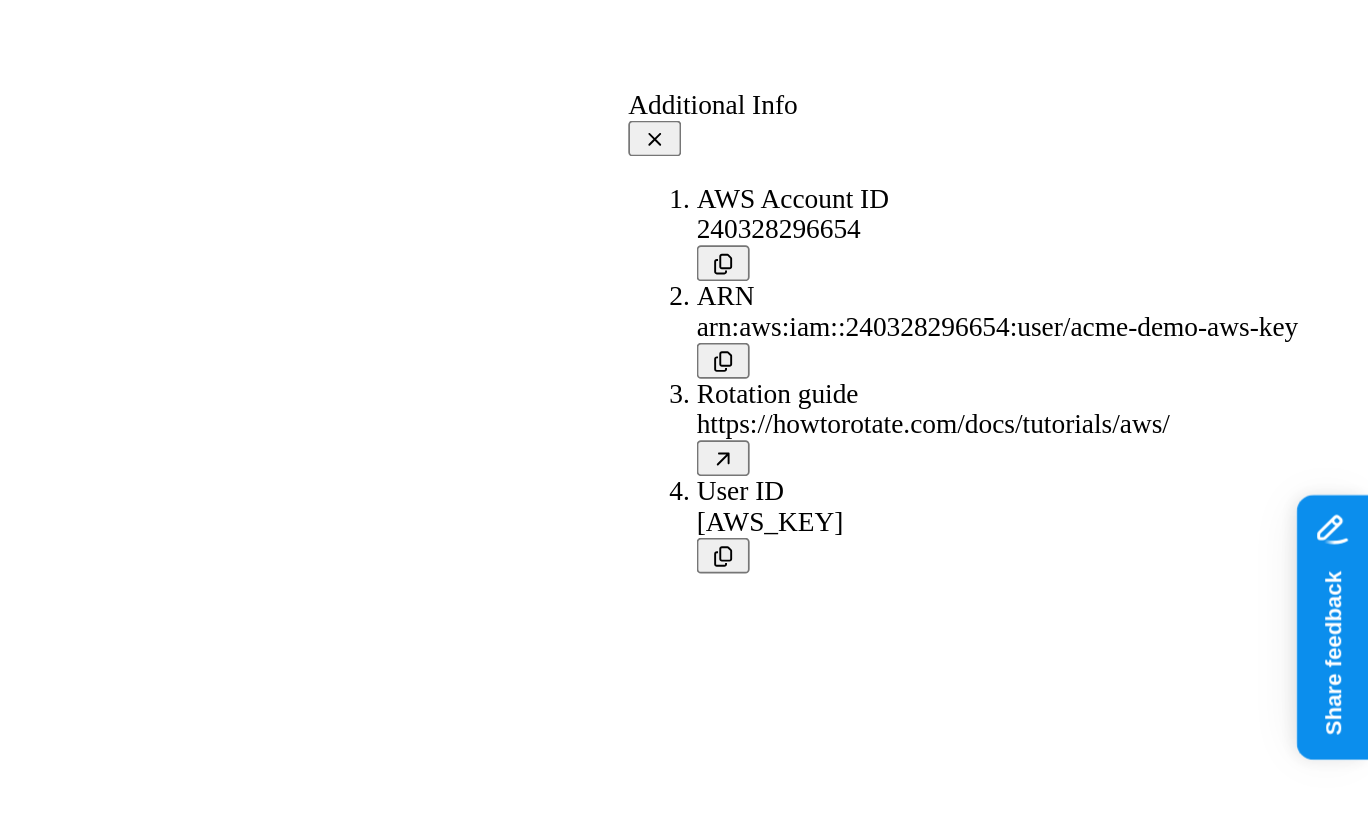 click on "**********" at bounding box center [684, 6755] 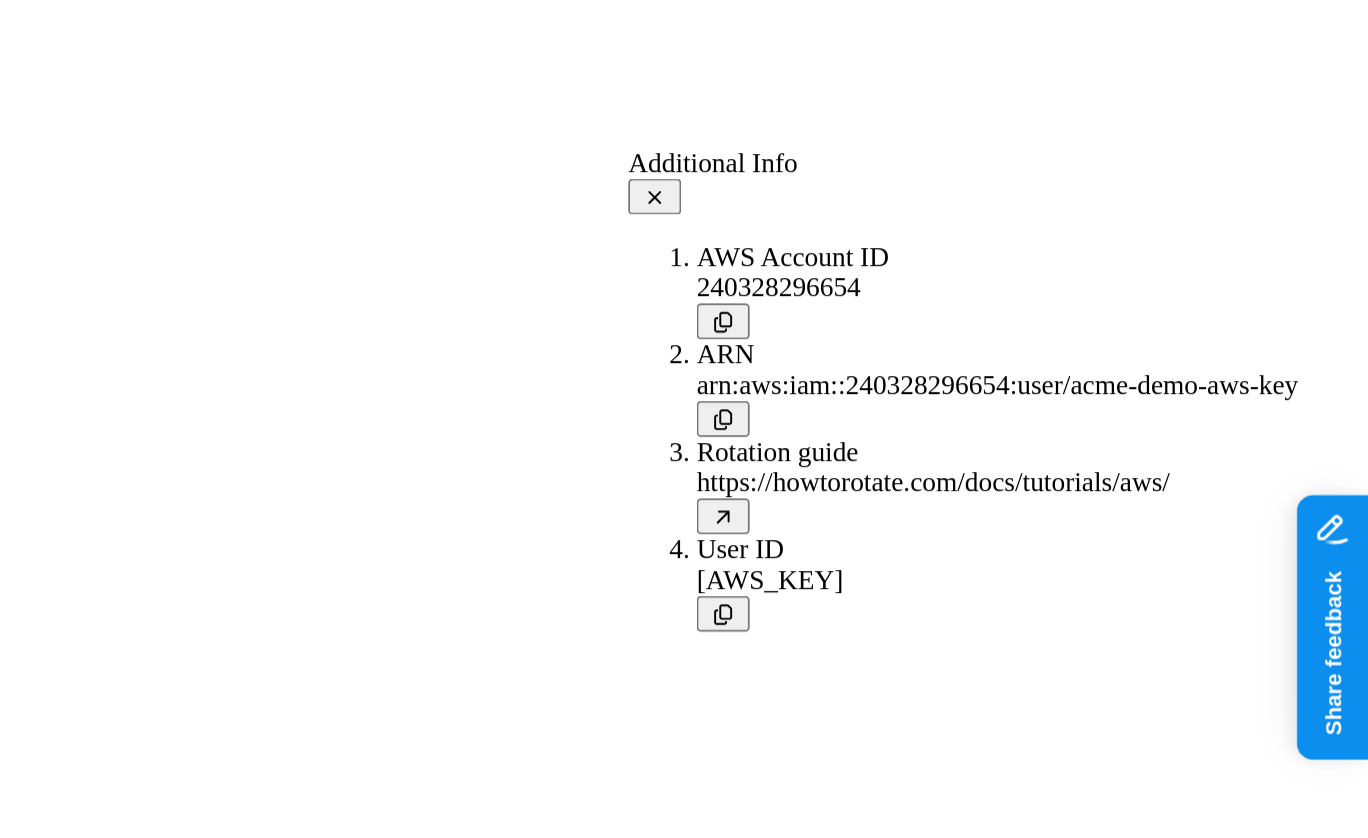 scroll, scrollTop: 703, scrollLeft: 0, axis: vertical 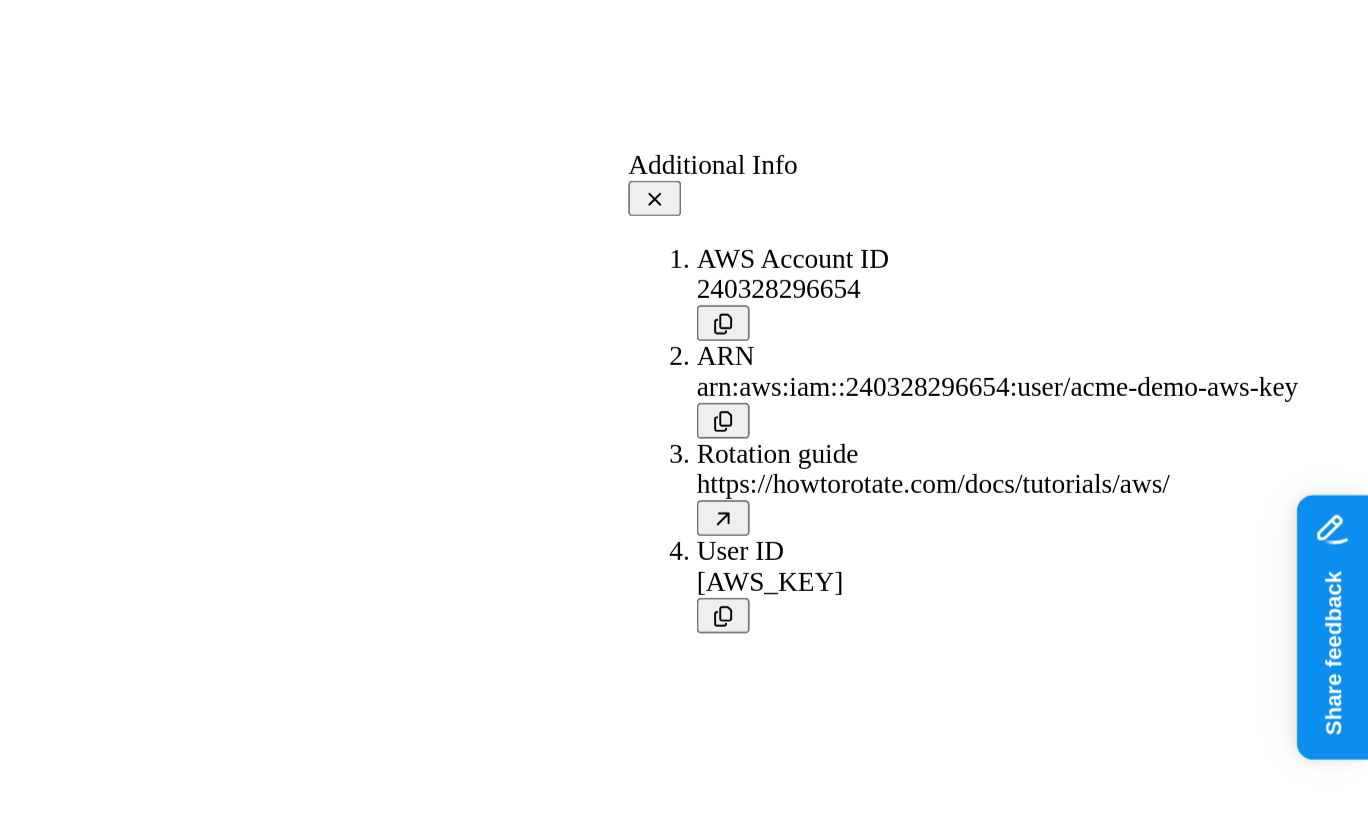 click on "Accessible by" at bounding box center [684, 7026] 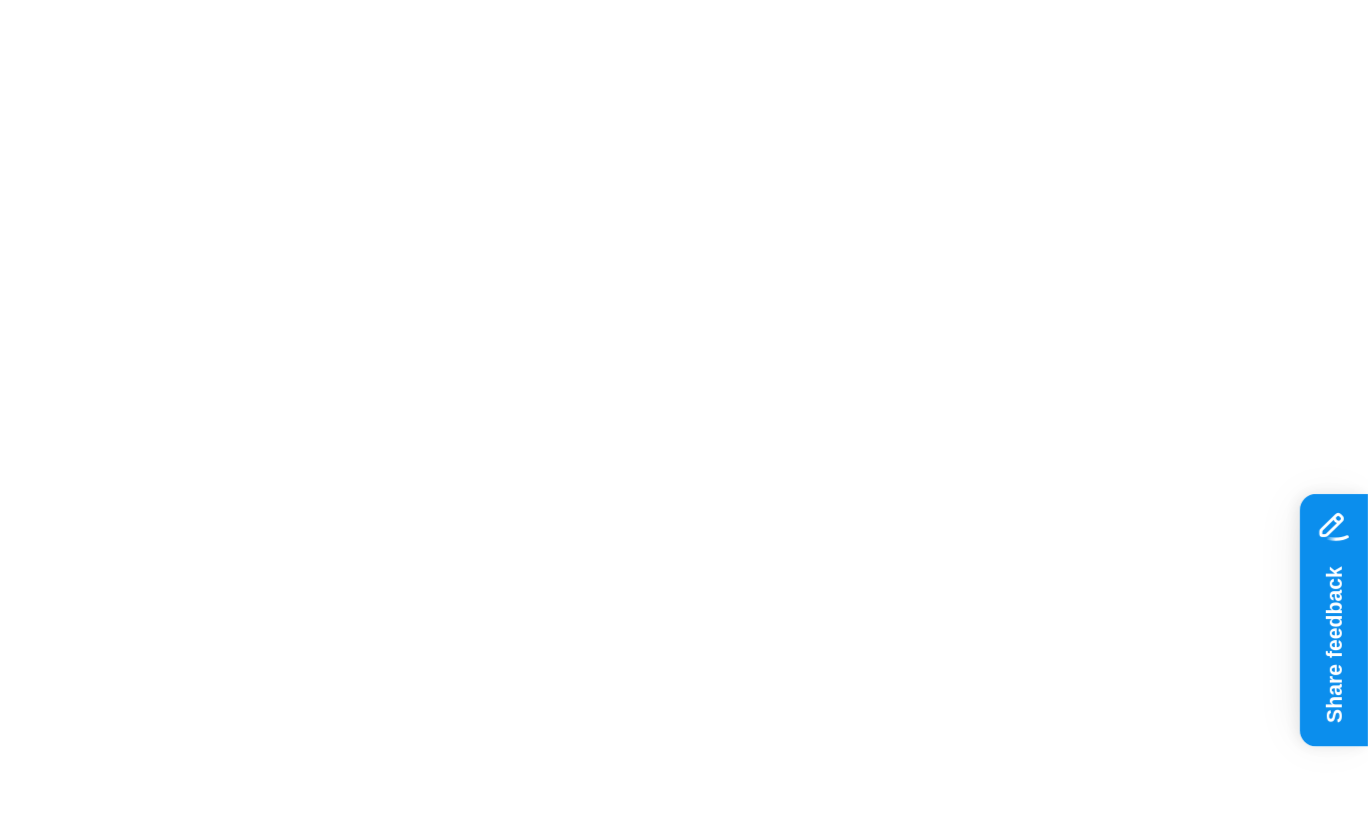 scroll, scrollTop: 706, scrollLeft: 0, axis: vertical 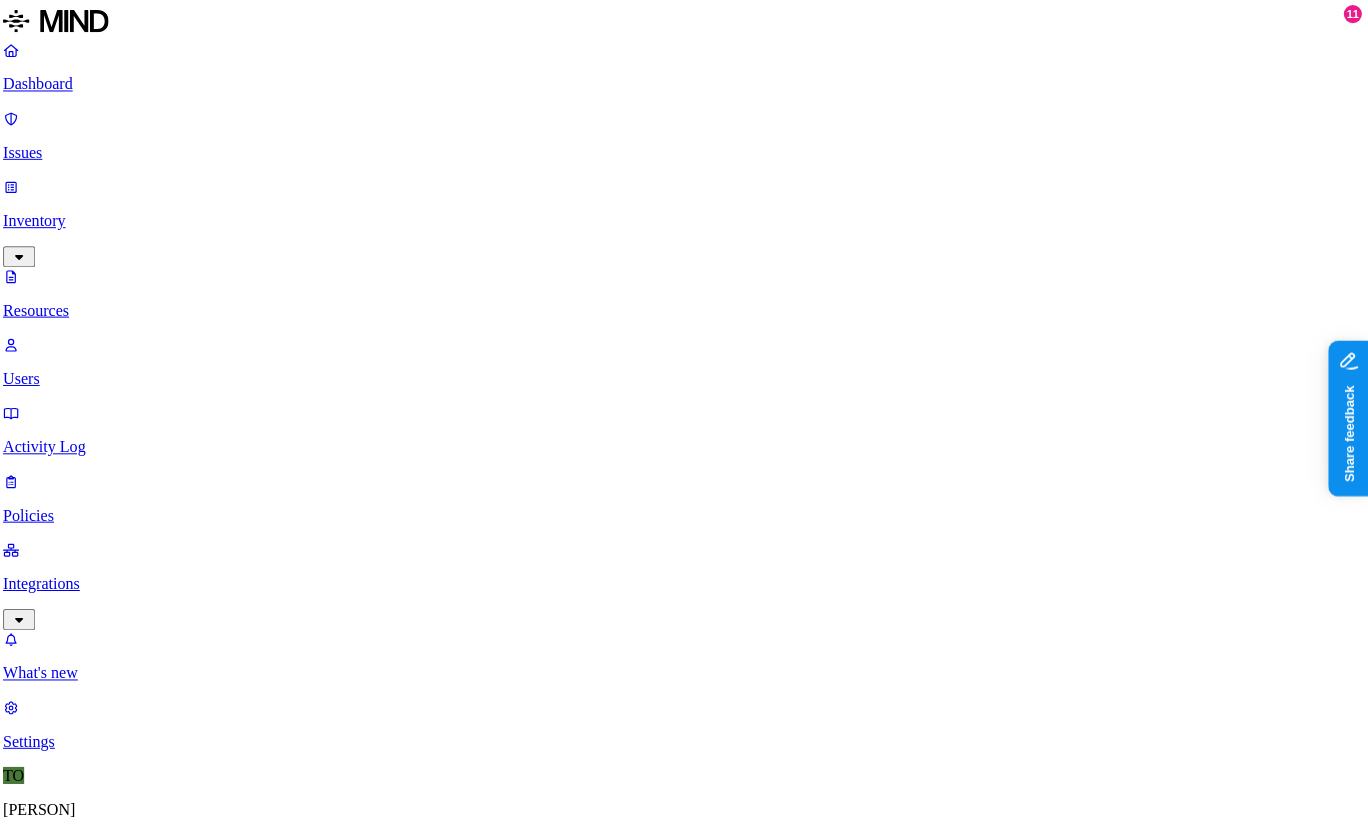 click on "Personal details.docx PII / PHI 9 Secrets 1 – Internal 1 Jun 27, 2025, 09:32 AM Mikkel Hansen/Desktop/Demo data/PII Samples aws(1) (1) Secrets 1 – Internal 1 Apr 29, 2025, 04:40 AM hodbn@[EMAIL] aws(1) Secrets 1 – Internal 1 – hodbn@[EMAIL] Personal details PII / PHI 9 Secrets 1 – Public External 2 Internal 1 May 19, 2025, 01:05 PM hodbn@[EMAIL] aws Secrets 1 – Internal 19 Mar 30, 2025, 04:35 AM test/Tom Lawn mowing strategy_embedded.pdf Secrets 1 – Internal 1 Mar 28, 2025, 10:32 AM hodbn@[EMAIL]/Family photos Family photos.jpeg Secrets 1 – Internal 1 Mar 28, 2025, 09:34 AM hodbn@[EMAIL]/Family photos Thoughts on gardening.pdf Secrets 1 – Internal 1 Mar 27, 2025, 11:11 AM hodbn@[EMAIL]/lab aws.txt Secrets 1 – – – Avigail-project-test/APT-3/APT-5 aws Secrets 1 – Internal 1 Mar 28, 2025, 08:21 AM hodbn@[EMAIL]" at bounding box center [1576, 3243] 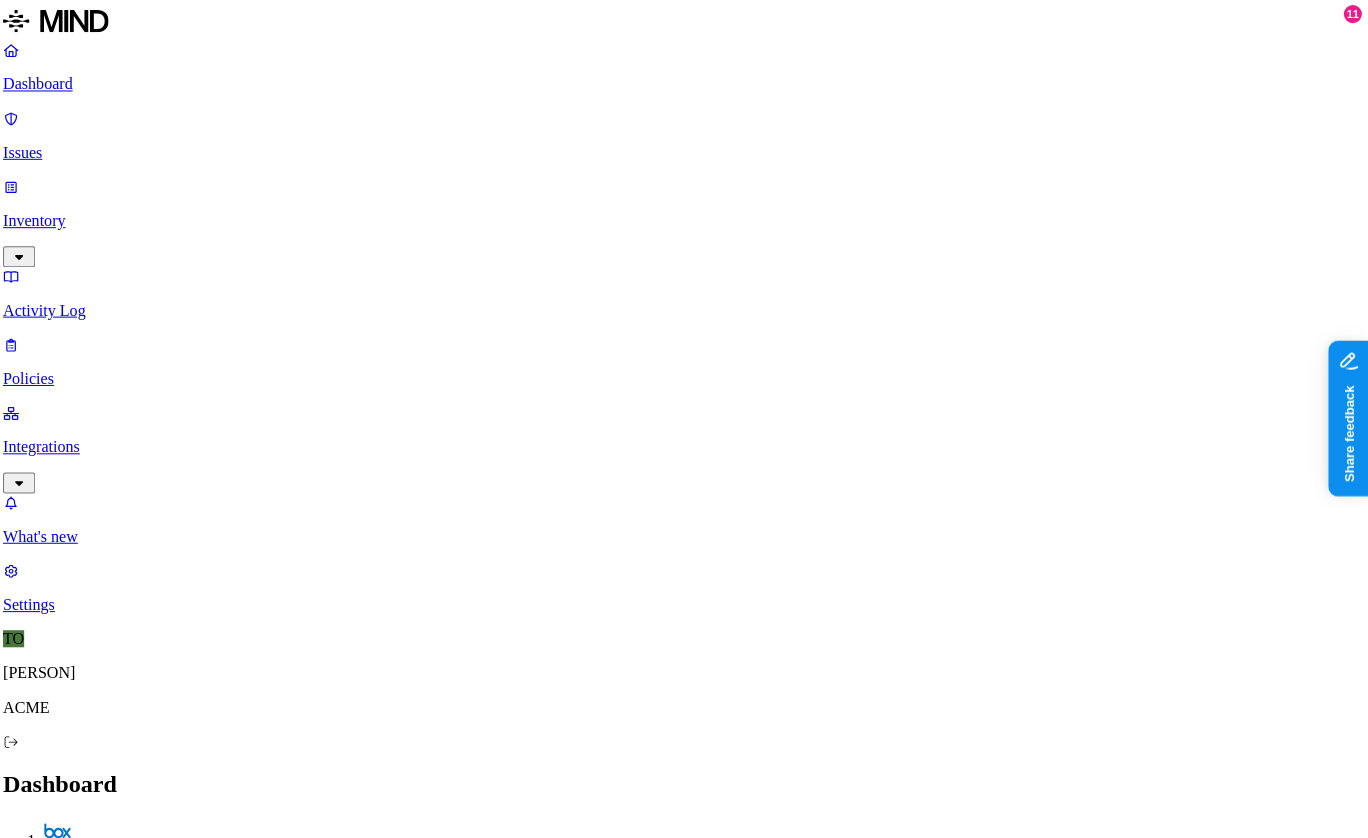 click on "Detection" at bounding box center (119, 2138) 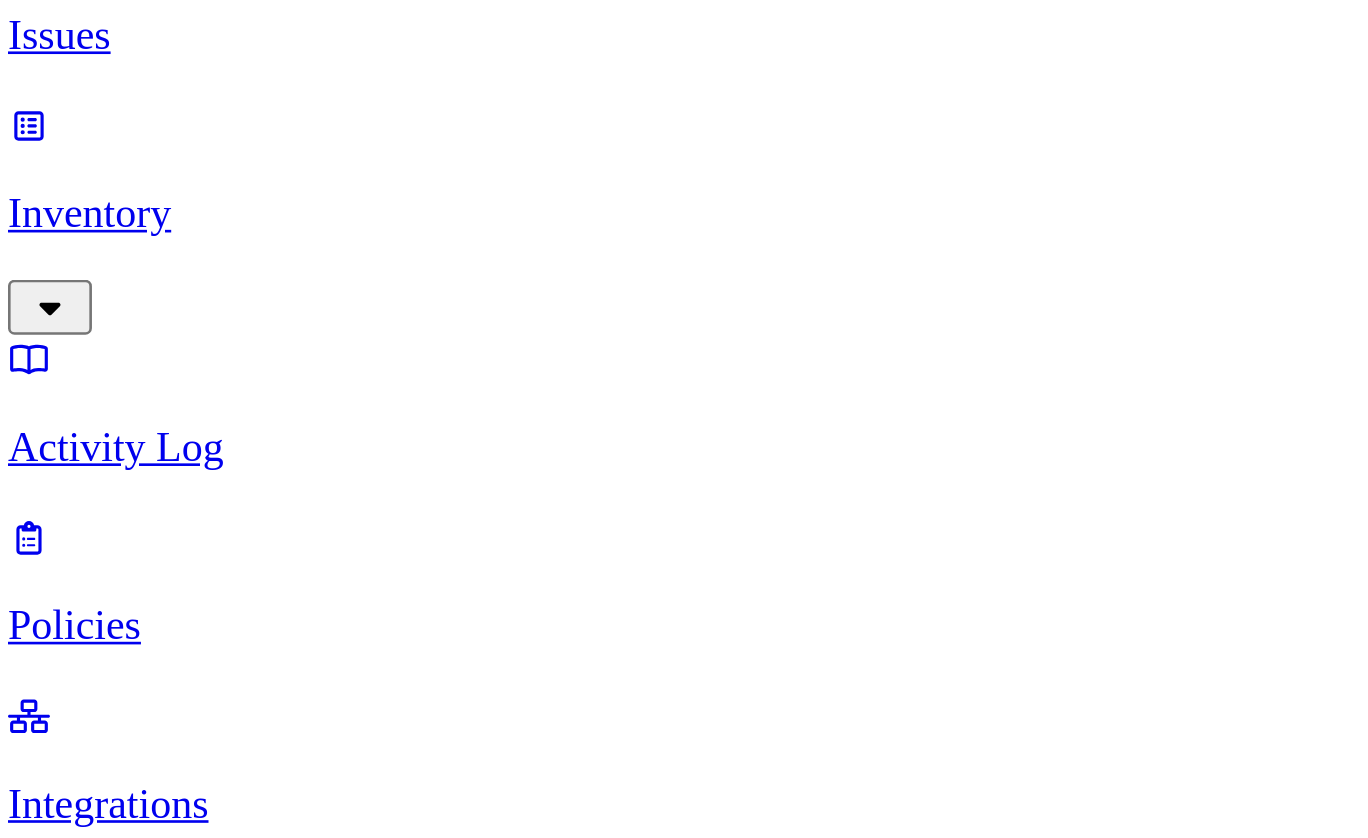 scroll, scrollTop: 3, scrollLeft: 0, axis: vertical 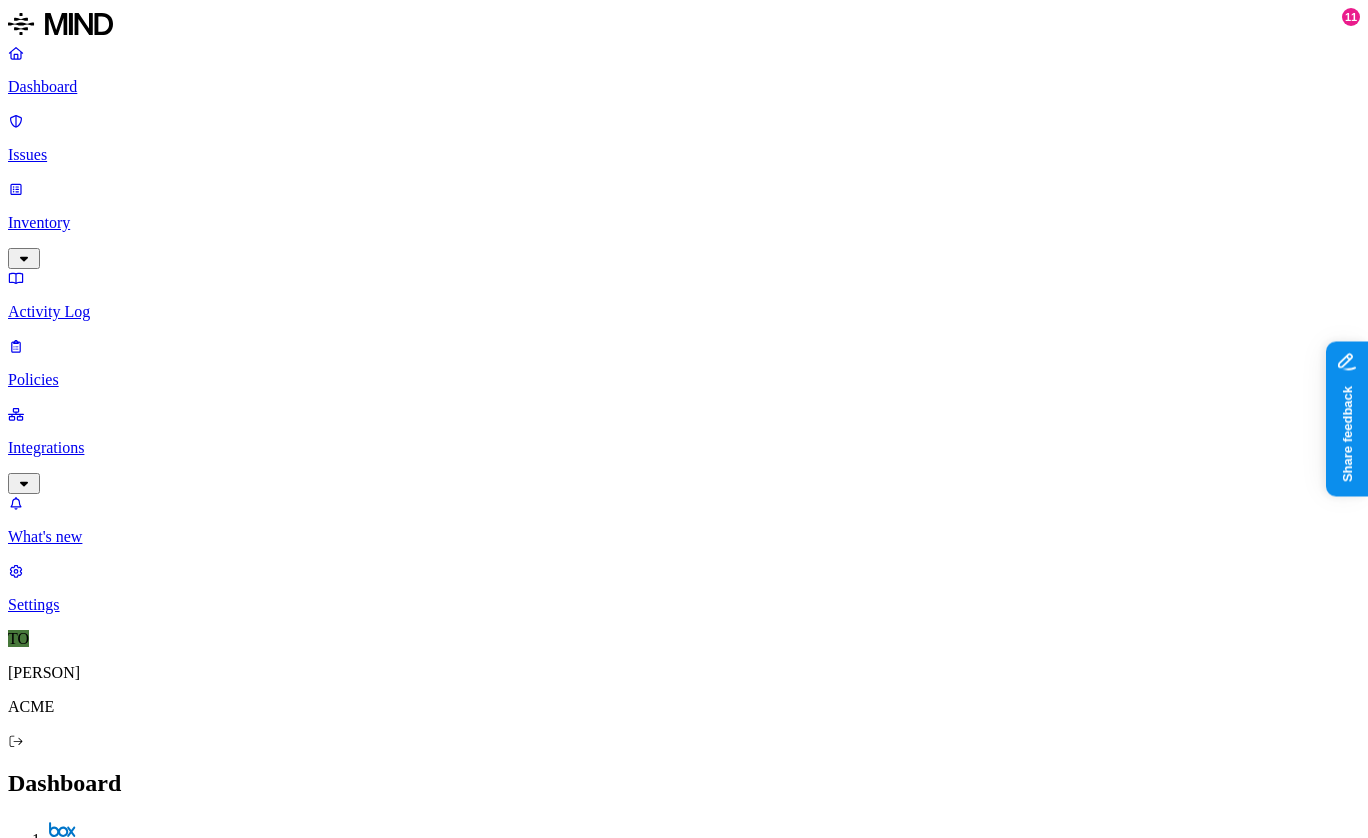 click on "Active issues High Medium Low 290" at bounding box center [704, 2281] 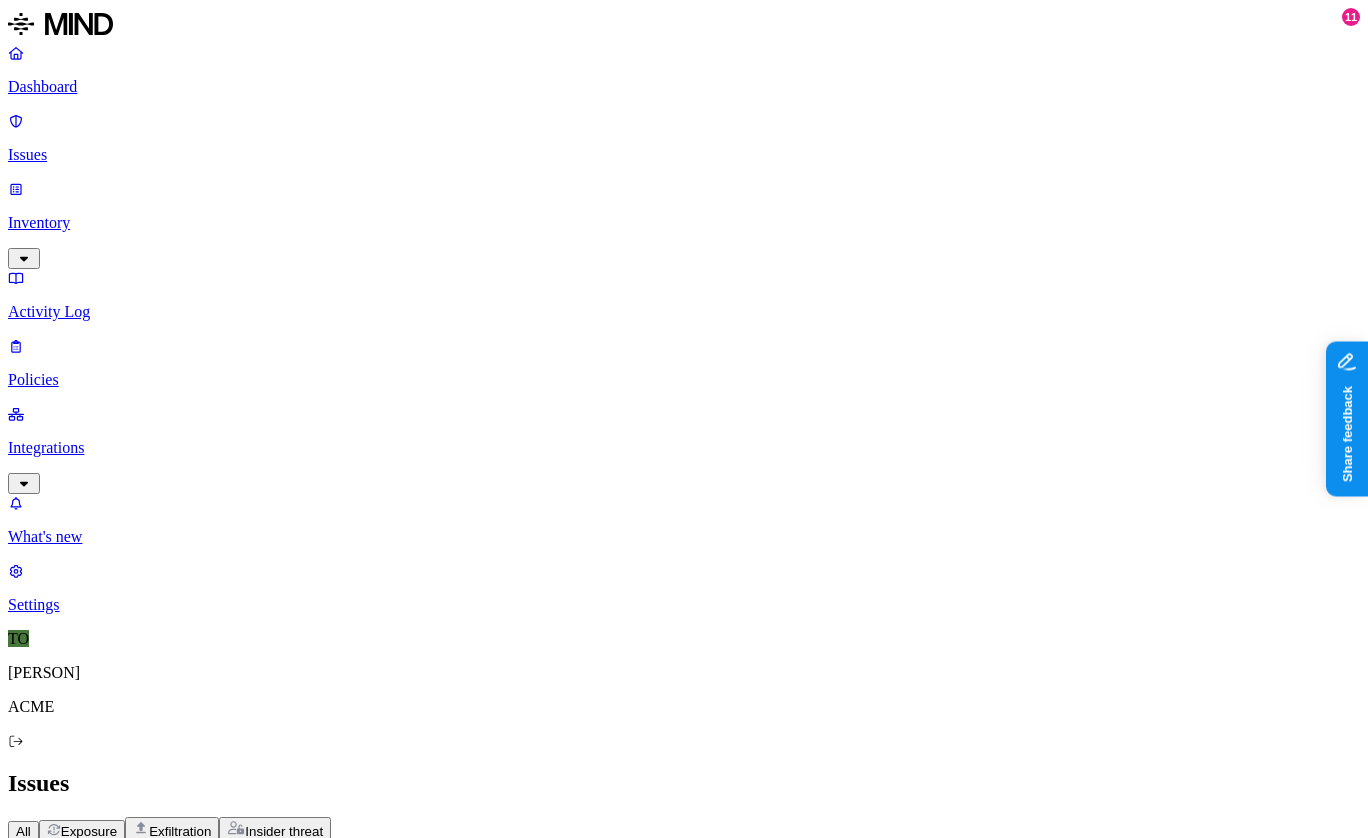 scroll, scrollTop: 0, scrollLeft: 0, axis: both 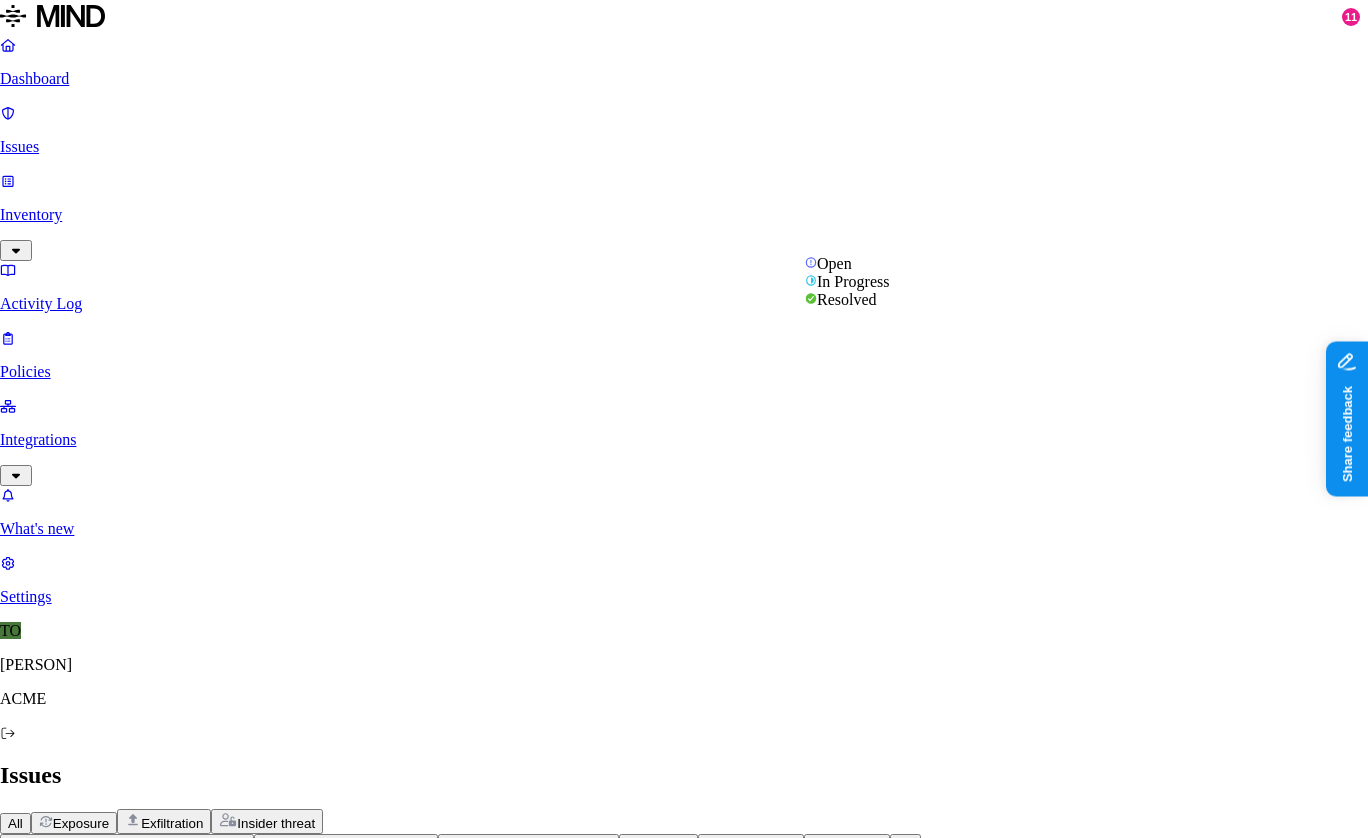 click on "Detects external sharing of resources in the cloud containing U.S. Social Security Numbers. Improper handling of personally identifiable information, subject to regulation, may lead to non-compliance with applicable regulations" at bounding box center (684, 1768) 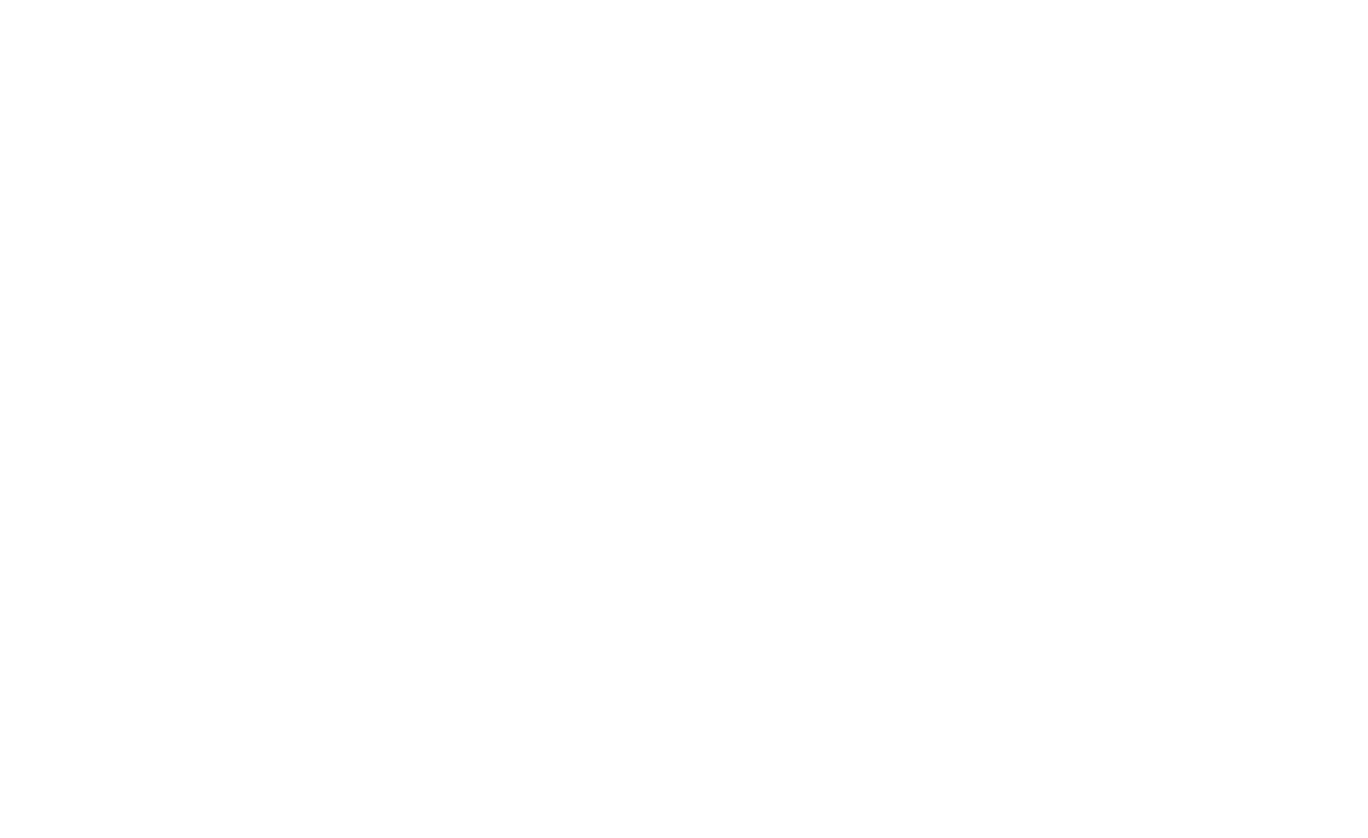 scroll, scrollTop: 748, scrollLeft: 0, axis: vertical 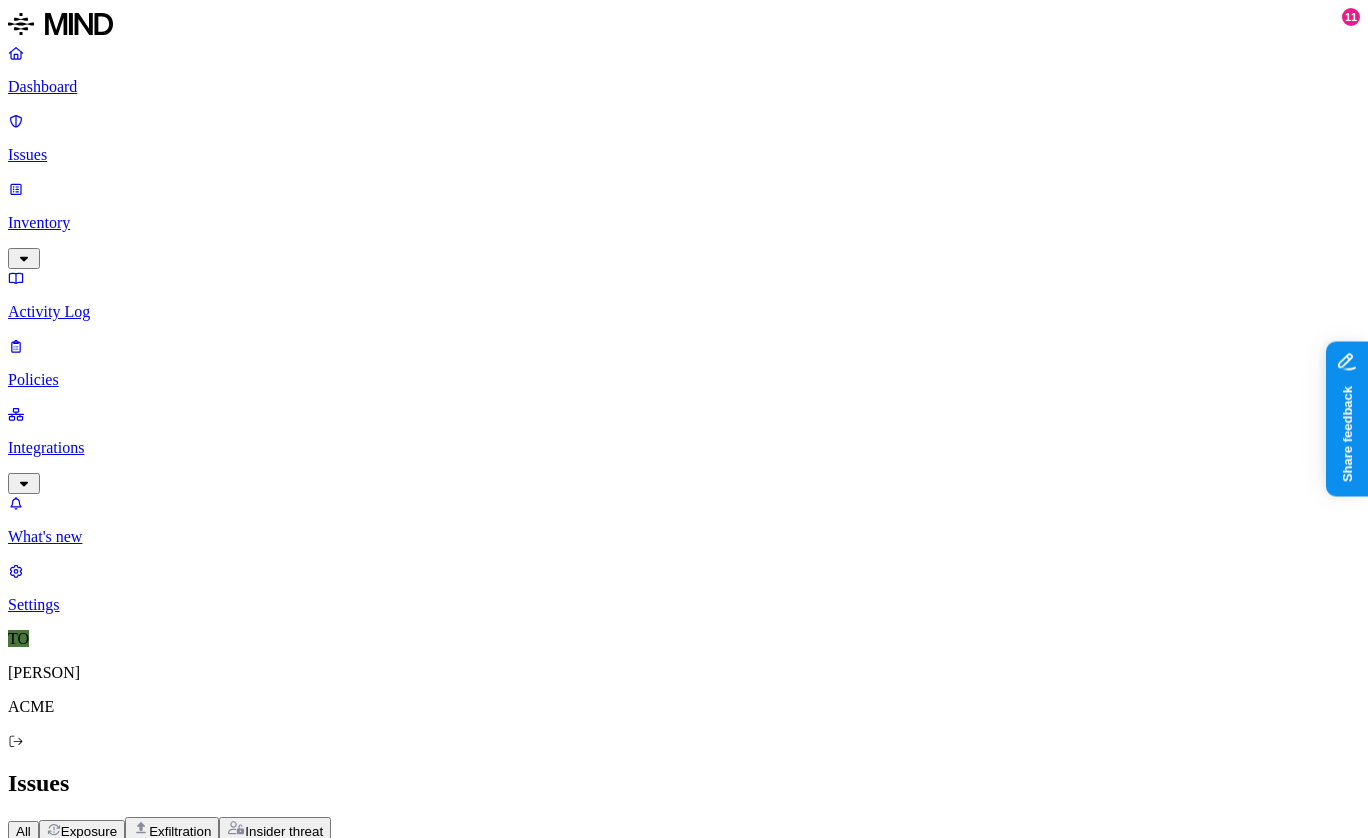 click on "Issues" at bounding box center [684, 155] 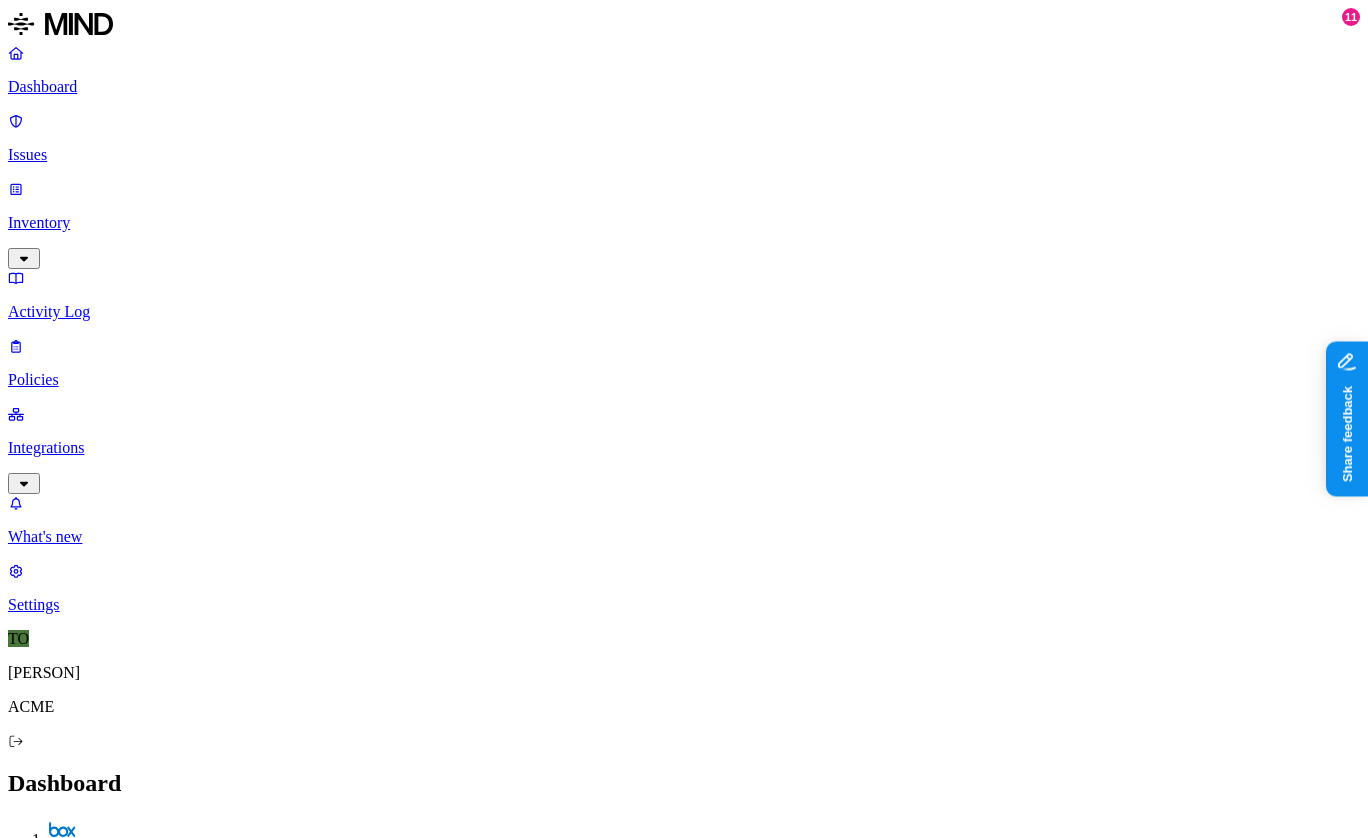 click on "Prevention" at bounding box center (195, 2138) 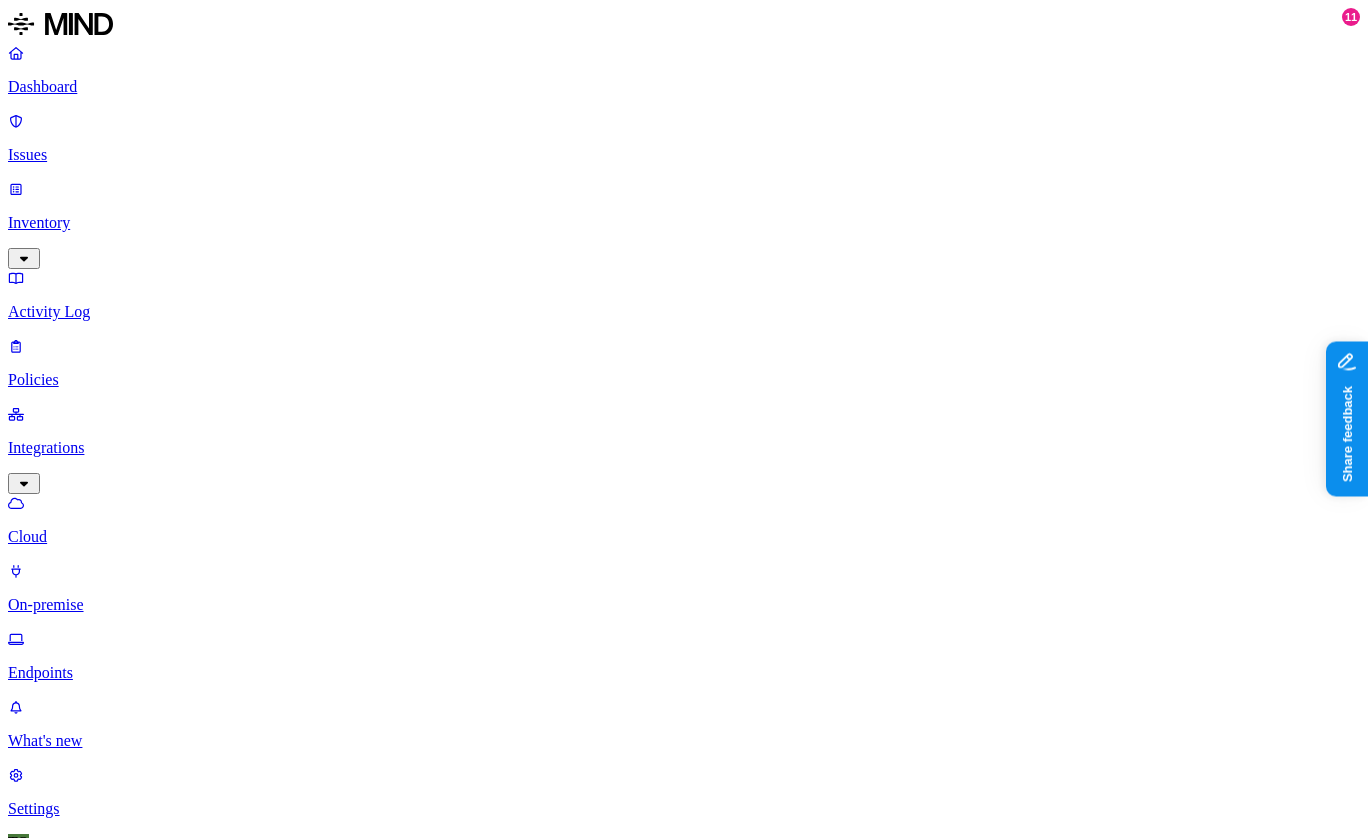 click on "Endpoints" at bounding box center [684, 656] 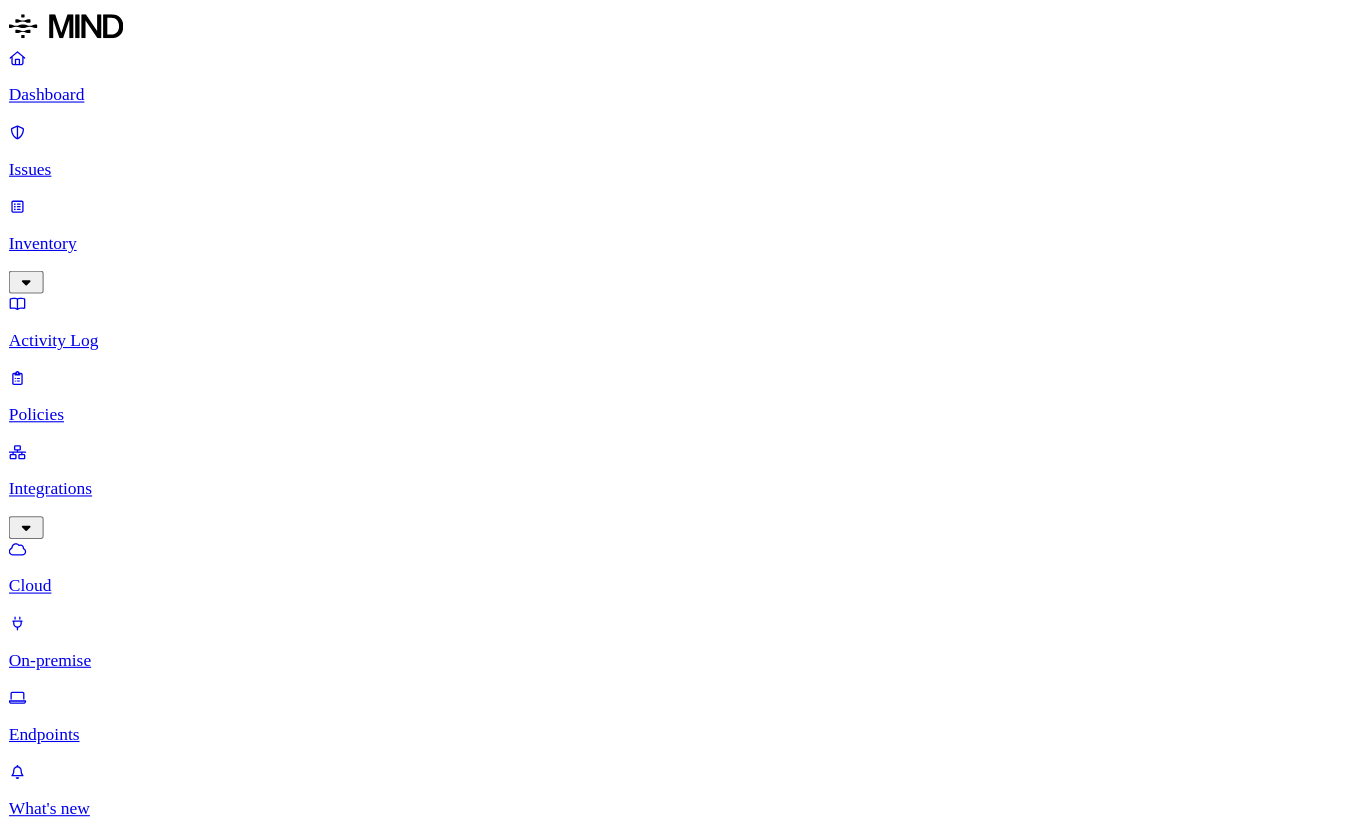 scroll, scrollTop: 0, scrollLeft: 17, axis: horizontal 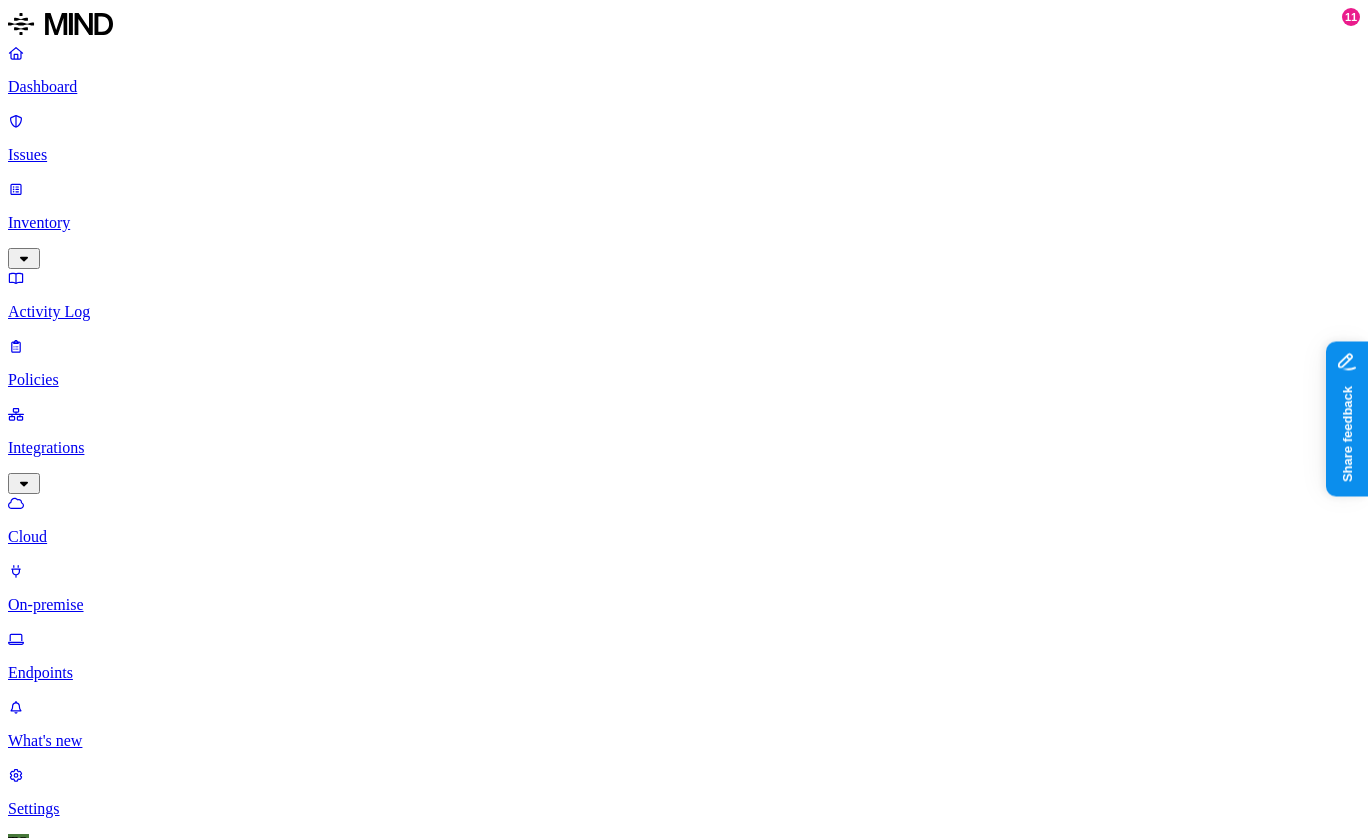 click on "Dashboard" at bounding box center (684, 87) 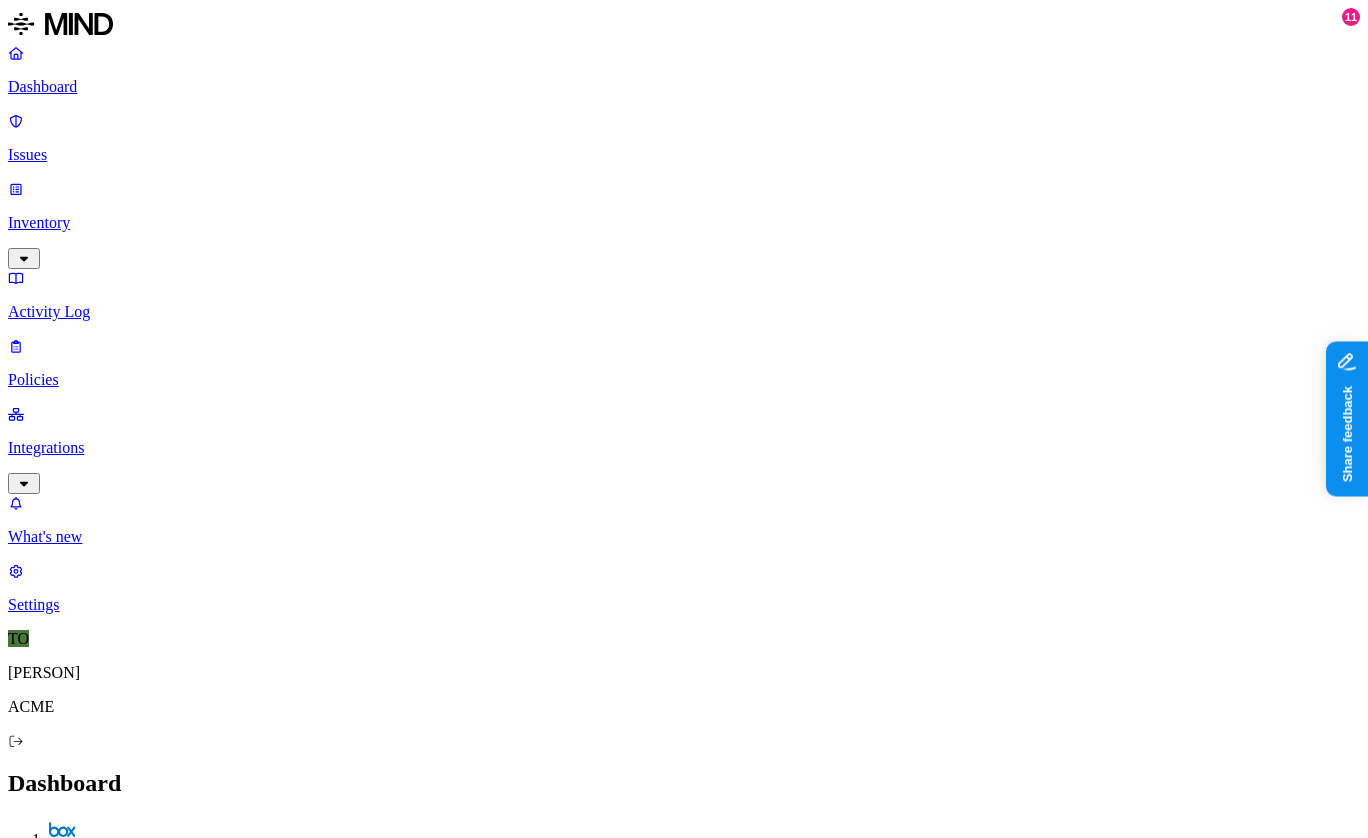 click on "Prevention" at bounding box center (195, 2138) 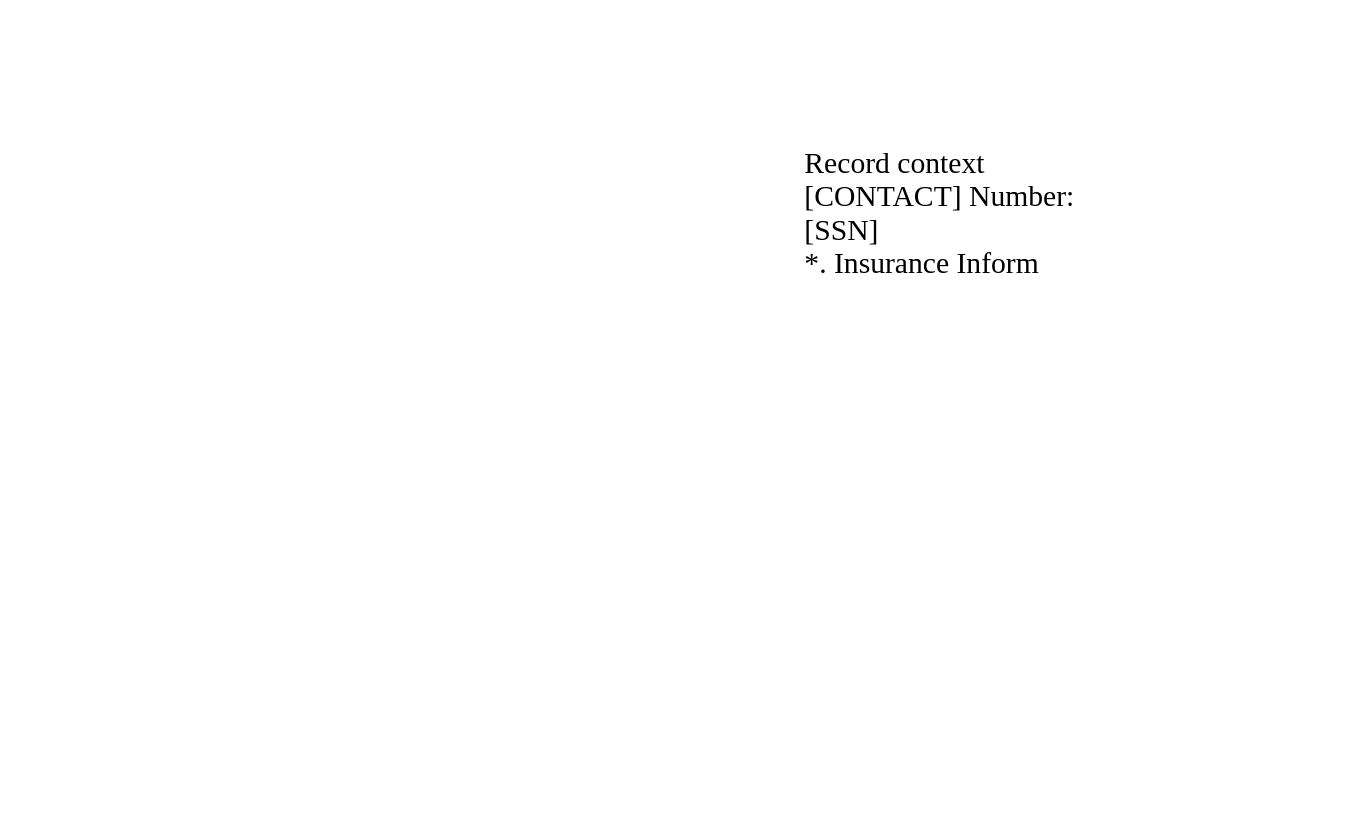click on "File Patient_Cardiology_Record_MIND.docx Classification PII / PHI Sensitive records SSN 1 Date of birth 1 Content  (2) XXX-XX-4877 Record context ncy Contact Number:  XXX-XX-4877
*. Insurance Inform Record context ncy Contact Number:  XXX-XX-4877
*. Insurance Inform DOB ... XX/XX/1954 Destination chatgpt.com Endpoint nuc-win10 Activity The file Patient_Cardiology_Record_MIND.docx was blocked from being uploaded to chatgpt.com" at bounding box center [684, 5205] 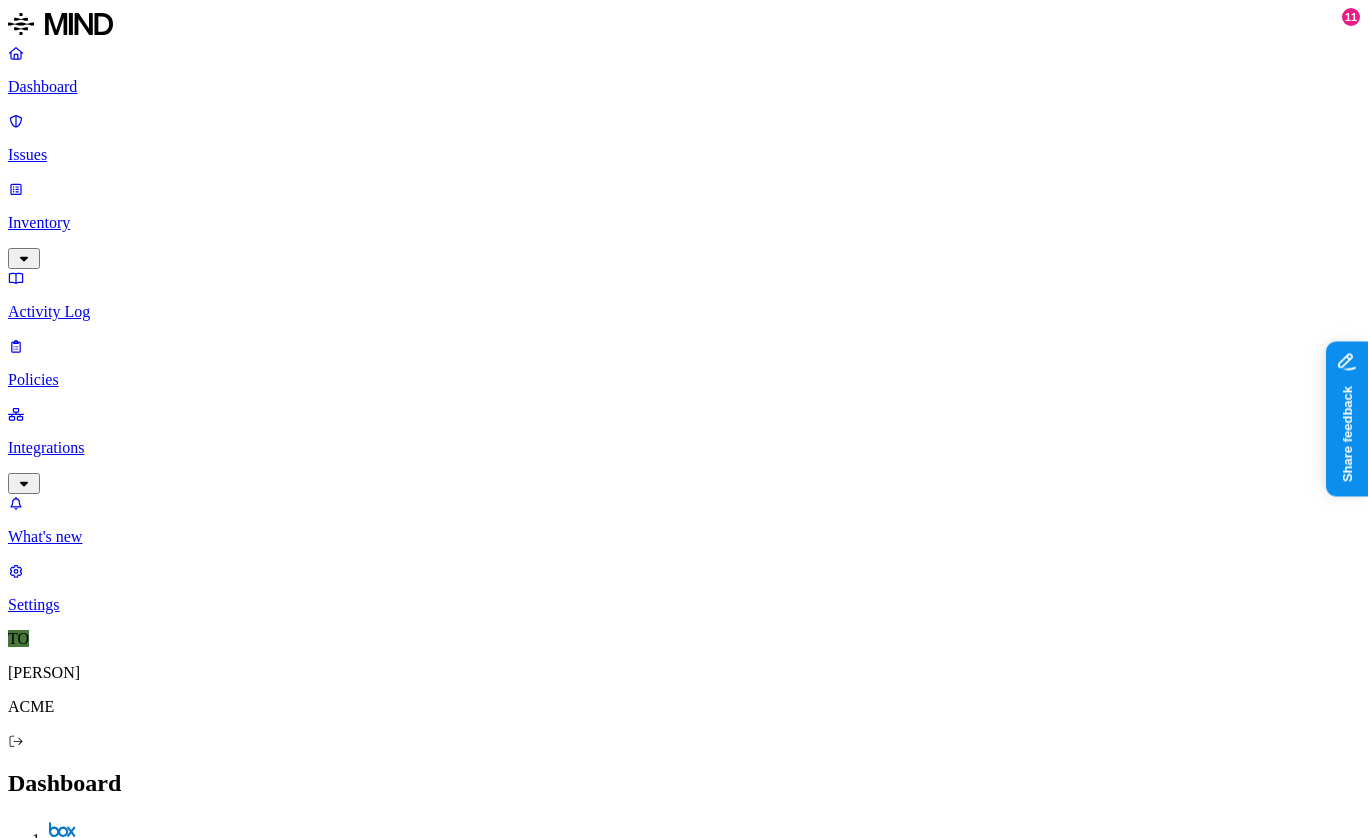scroll, scrollTop: 271, scrollLeft: 0, axis: vertical 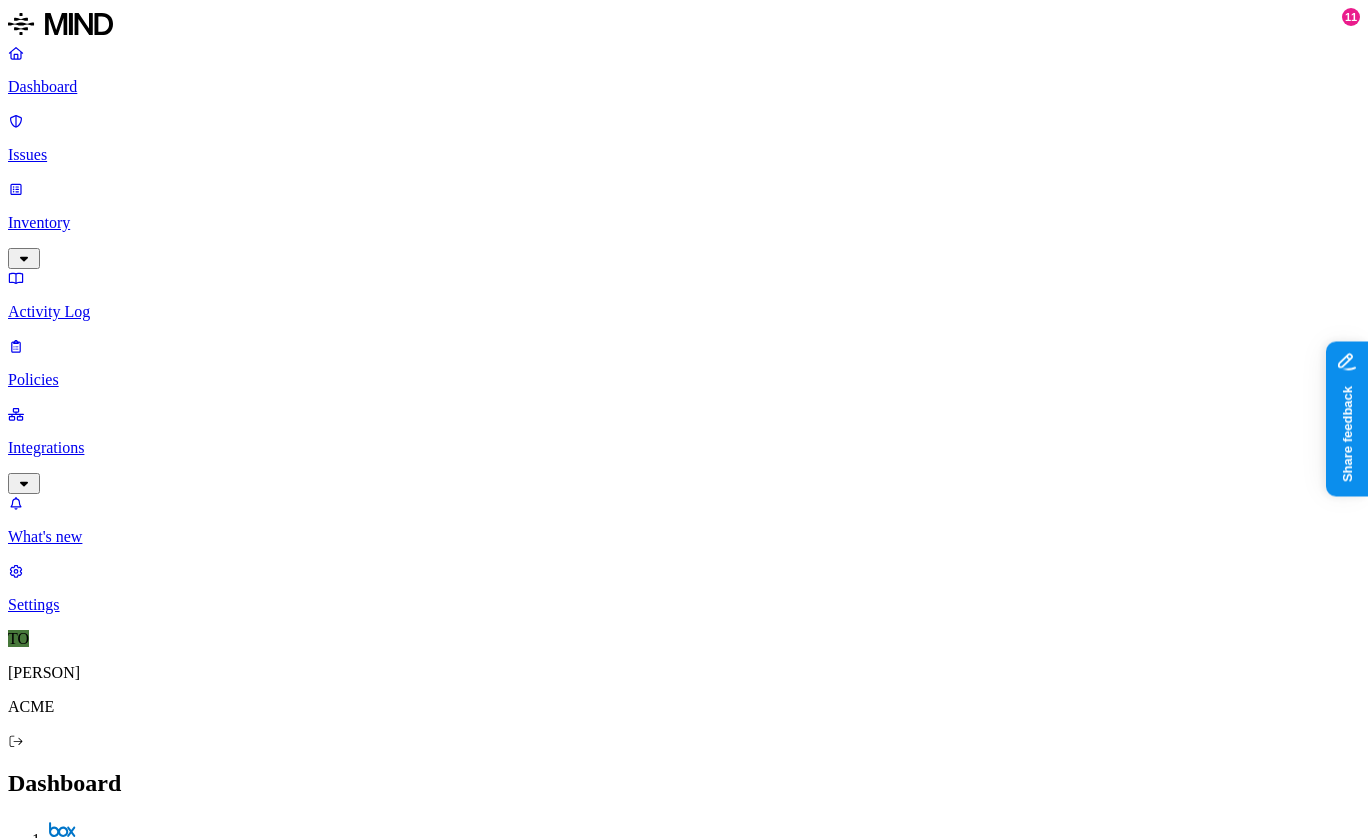 click on "Severity Medium Risks Exfiltration Status Resolved Action taken Blocked Environment Endpoint Discovered [MONTH] [DAY], [YEAR], [HOUR]:[MINUTE] [AM/PM] Description Detects personal information (PII) shared on generative AI tools to protect sensitive data from exposure" at bounding box center (684, 4808) 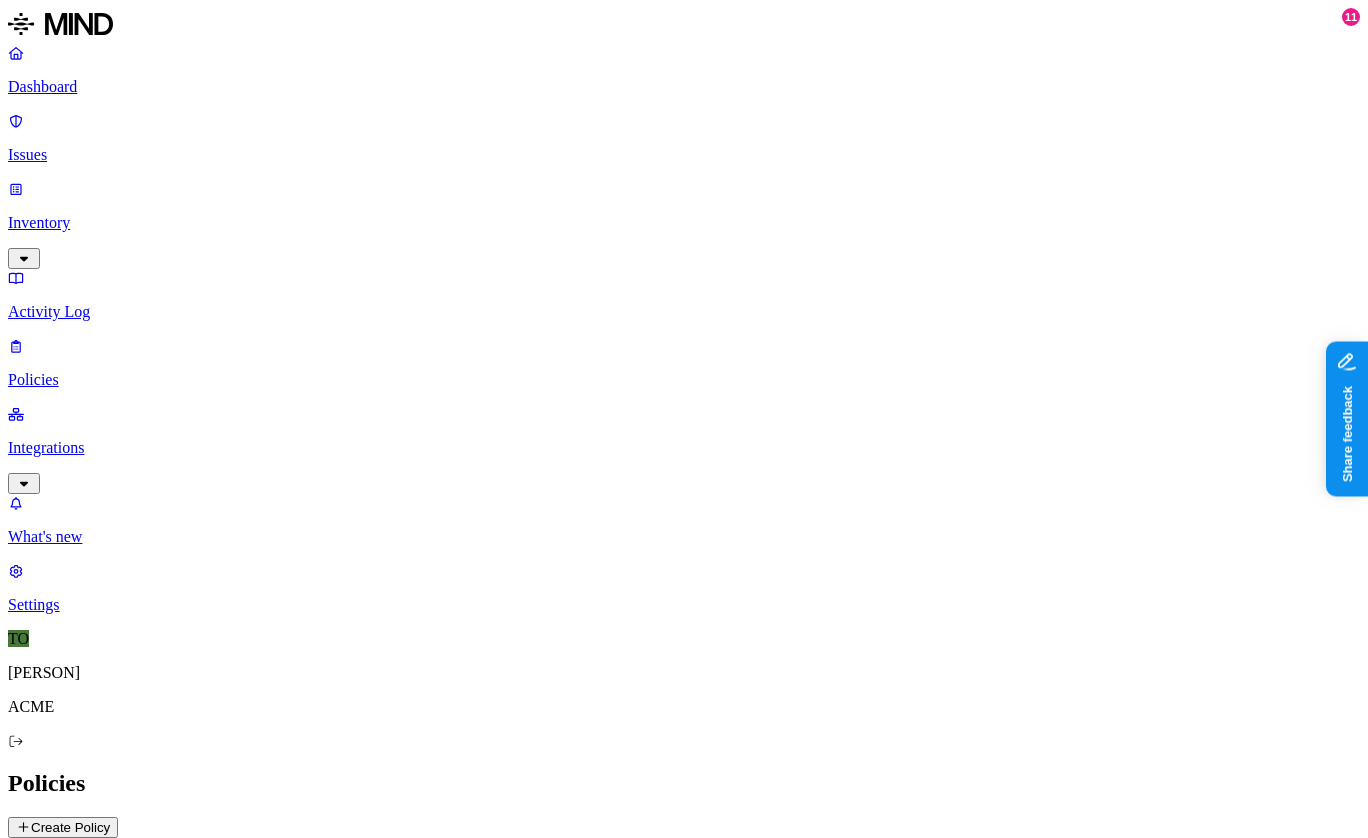 click on "Create Policy" at bounding box center [63, 827] 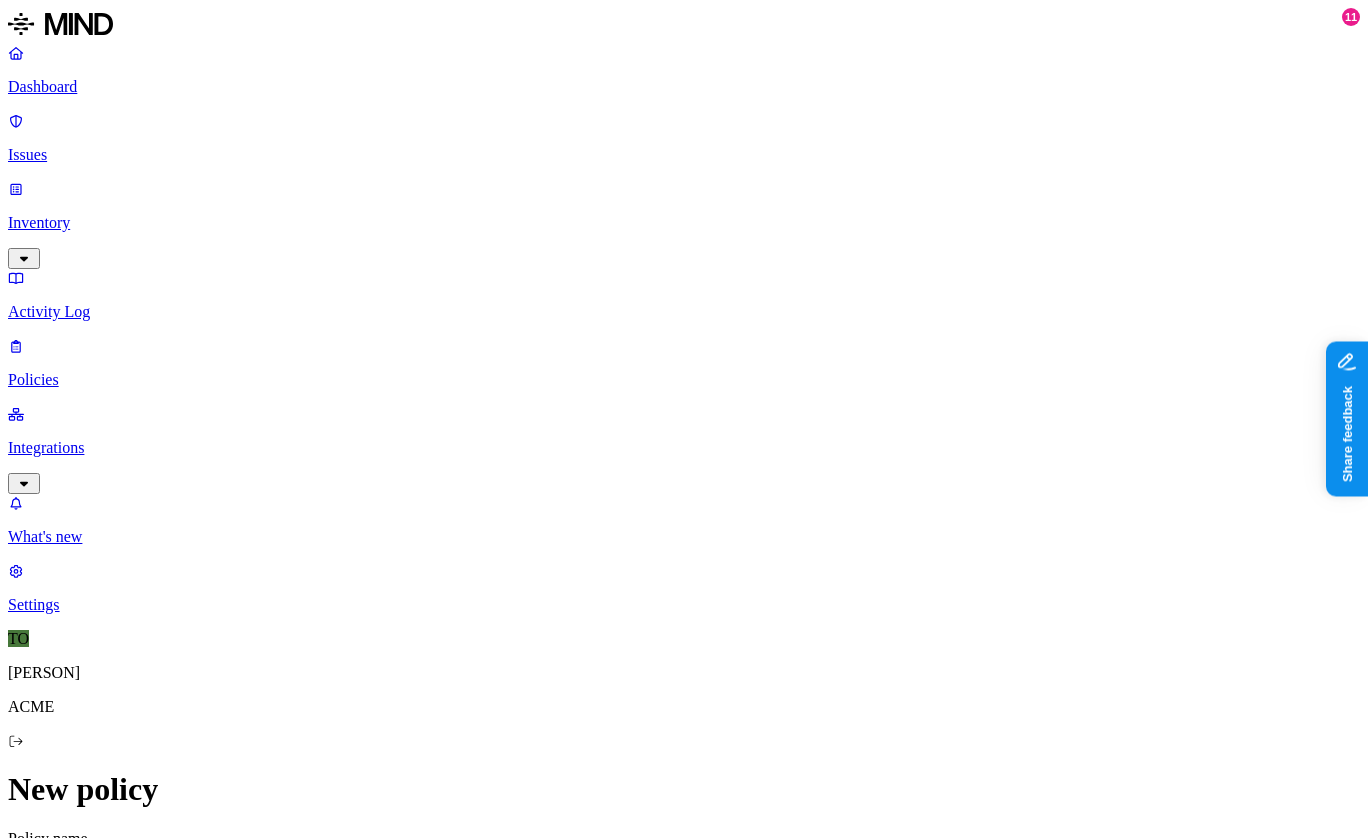scroll, scrollTop: 651, scrollLeft: 0, axis: vertical 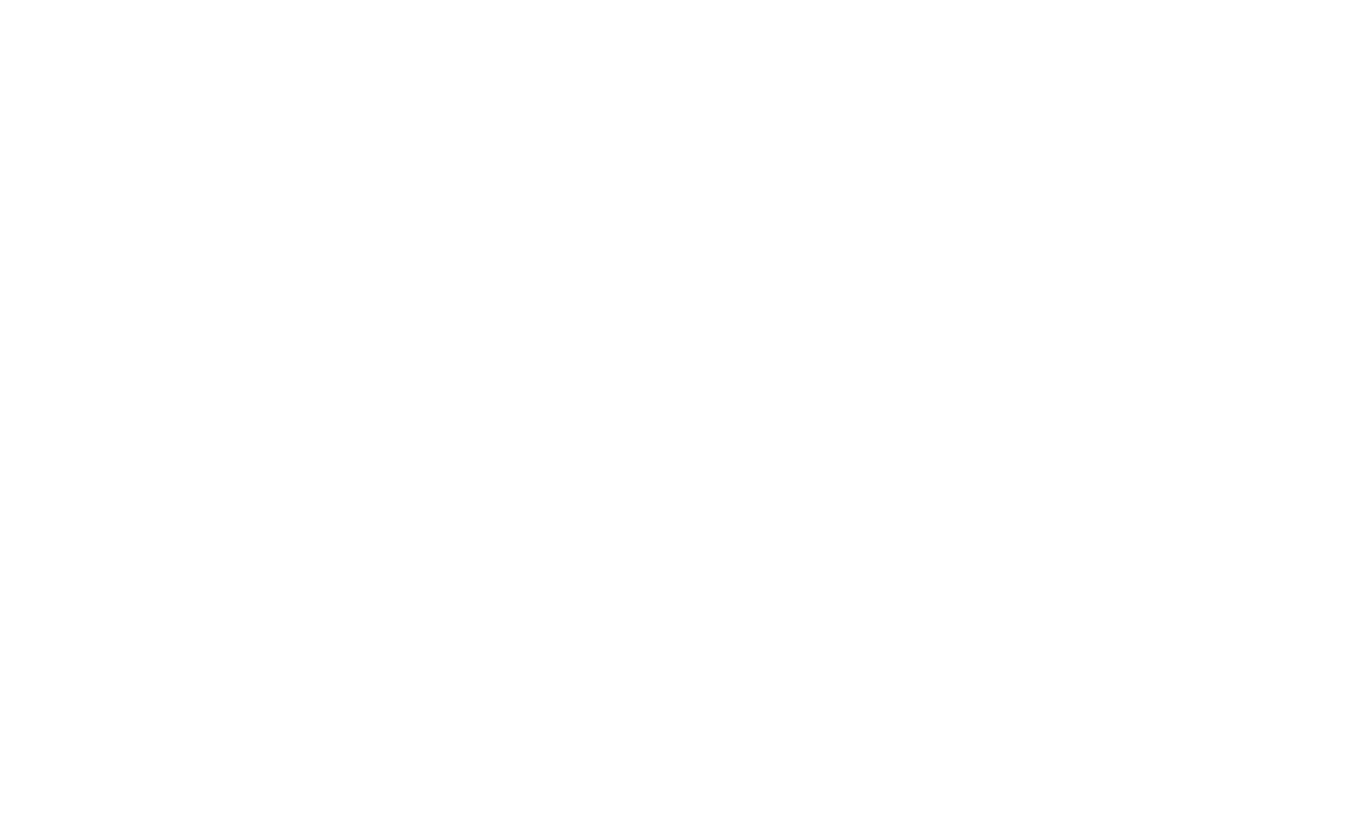 click 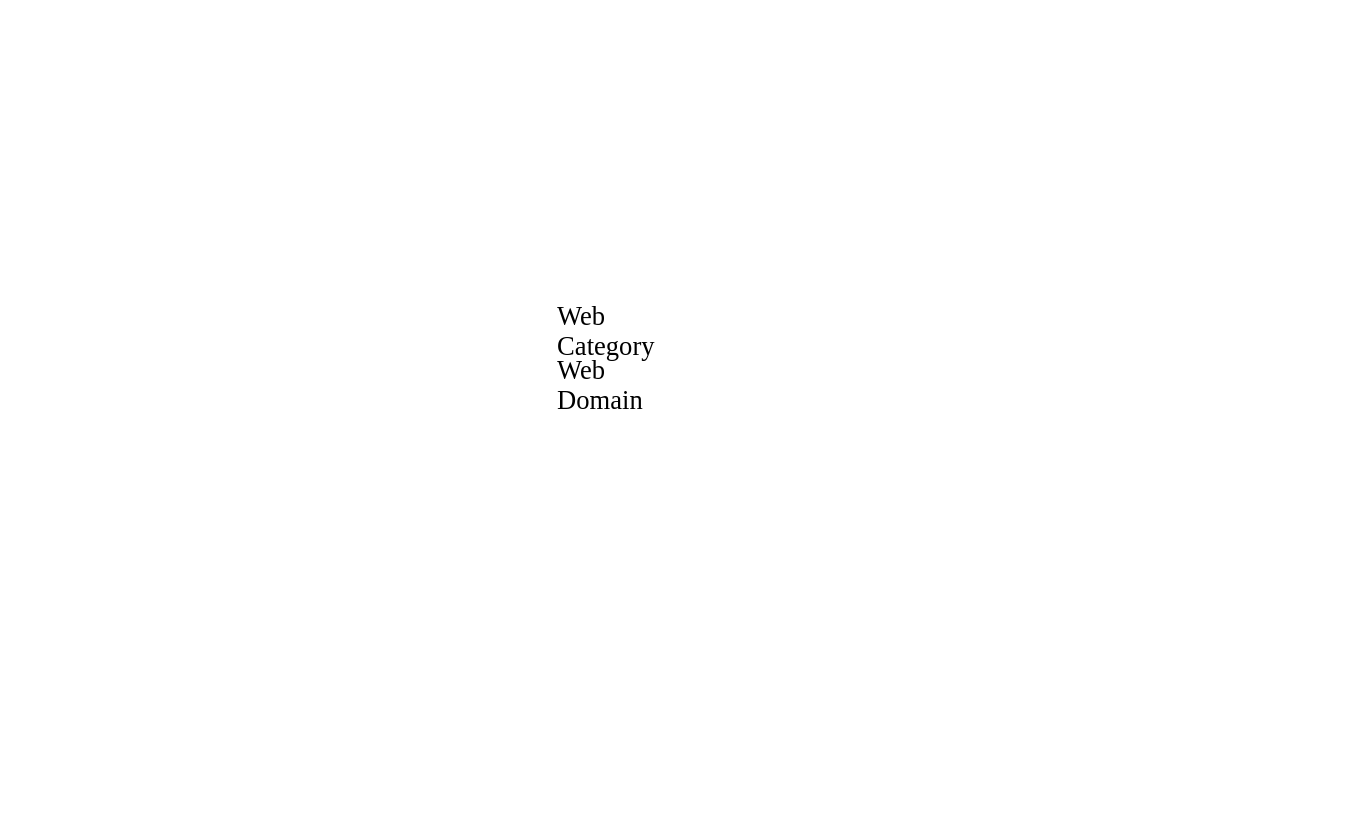 click on "Web Domain" at bounding box center [596, 371] 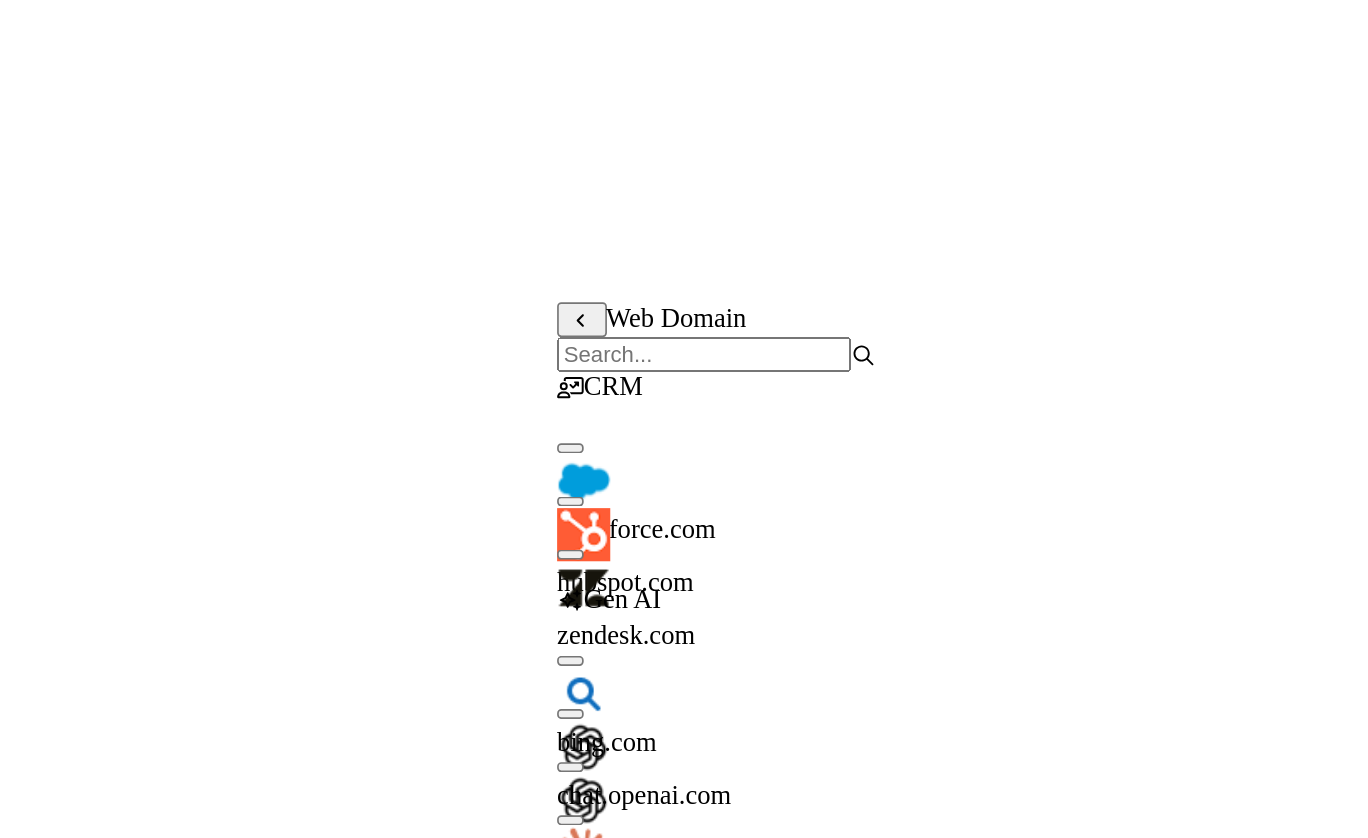 click on "salesforce.com" at bounding box center (618, 458) 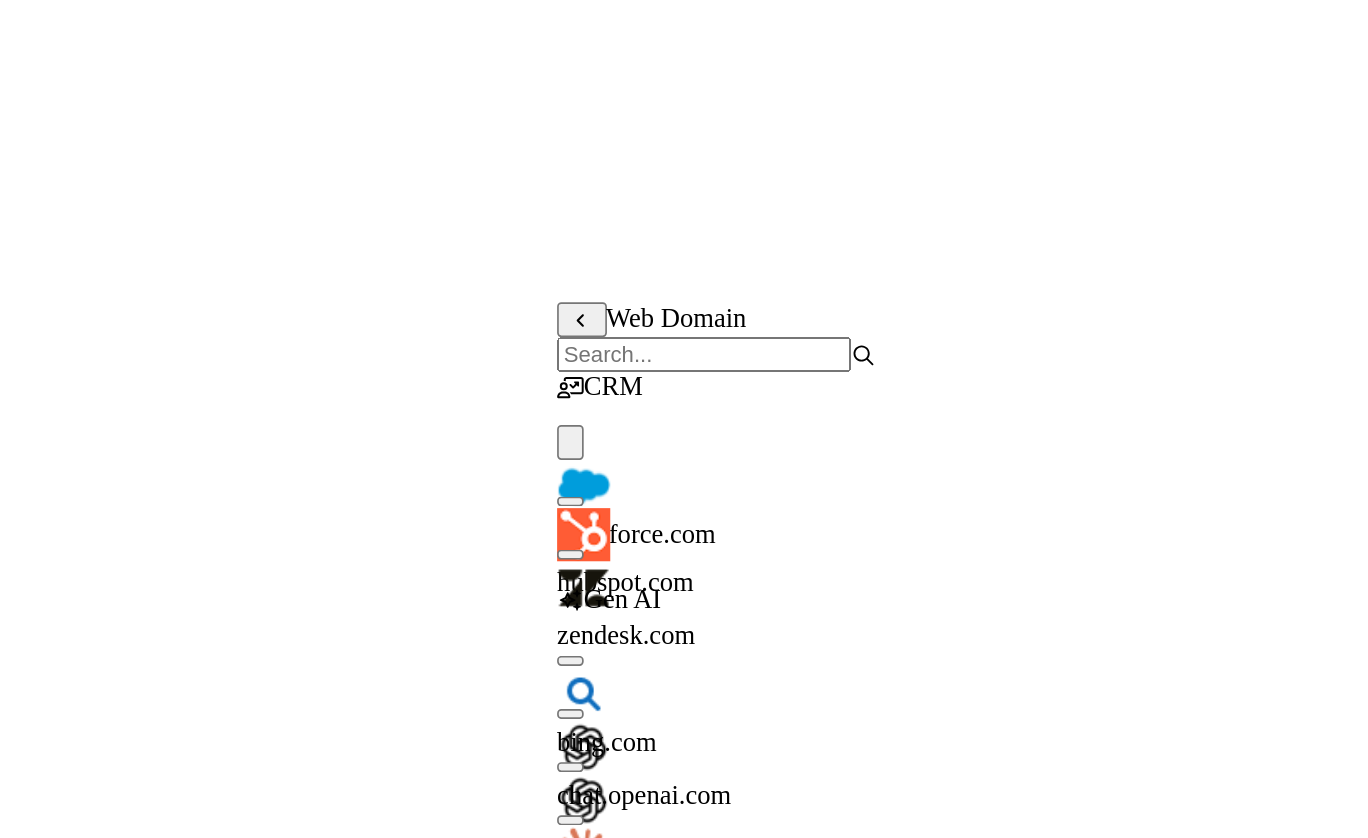 click on "DATA Any ORIGIN Anywhere TRANSFER TO Anywhere BY USER Anyone" at bounding box center (684, 1498) 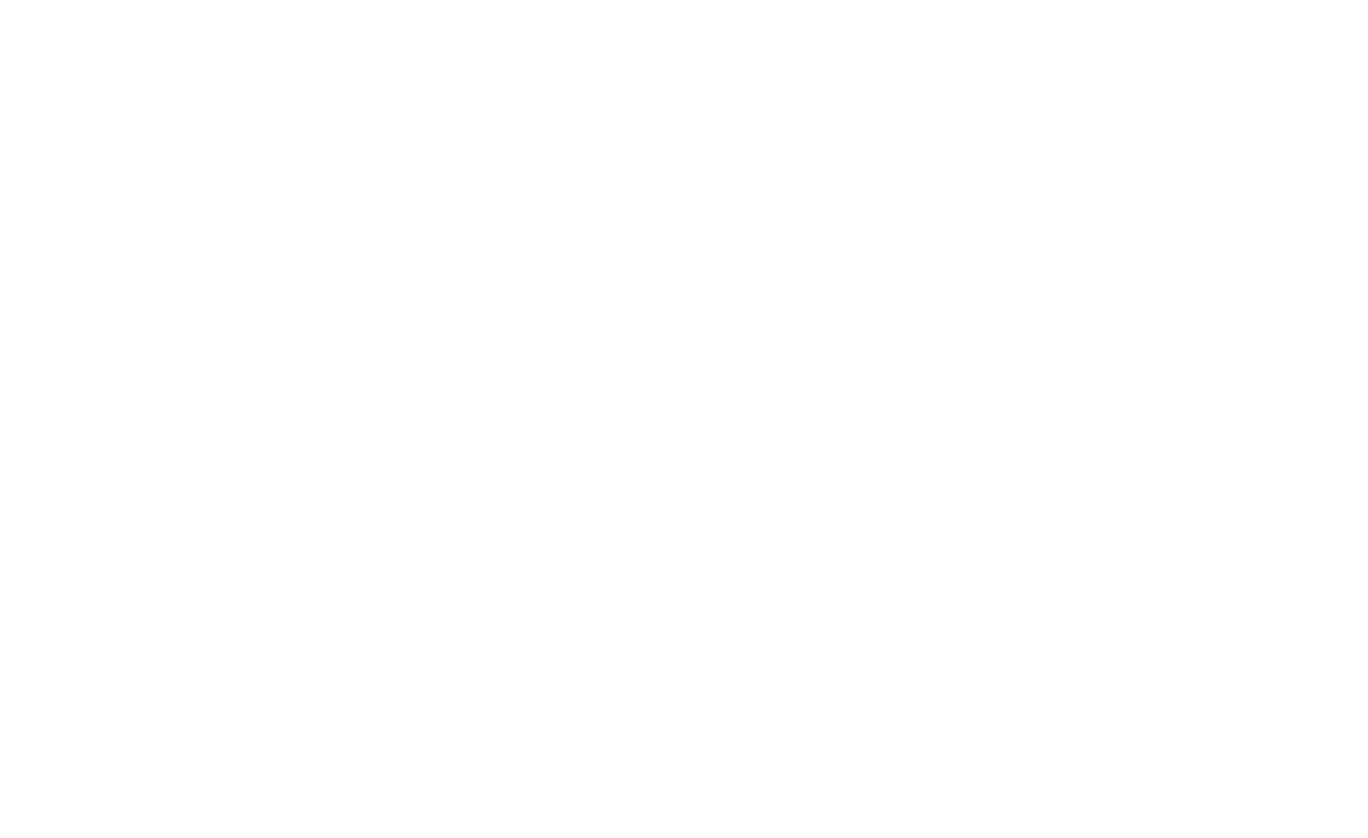 click 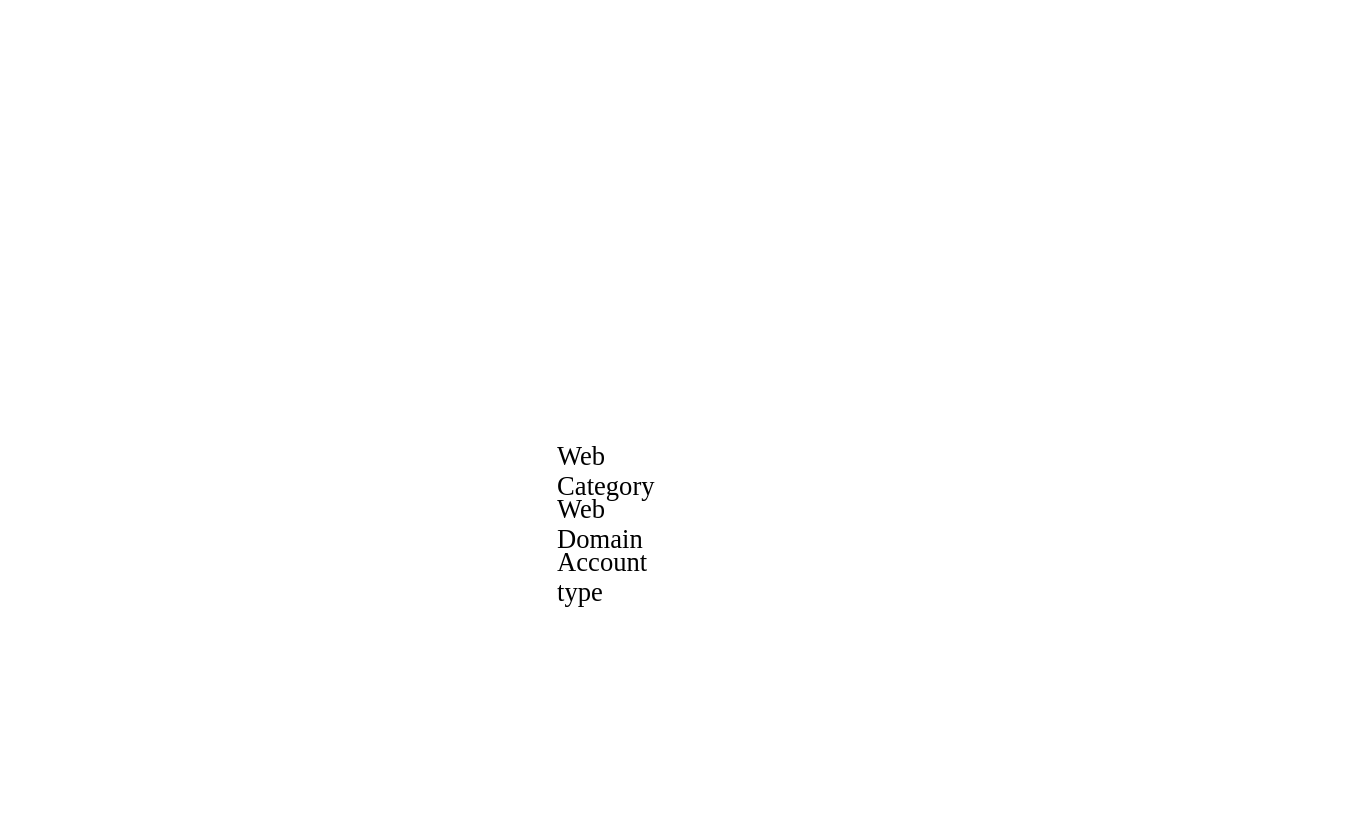click on "Web Domain" at bounding box center (596, 455) 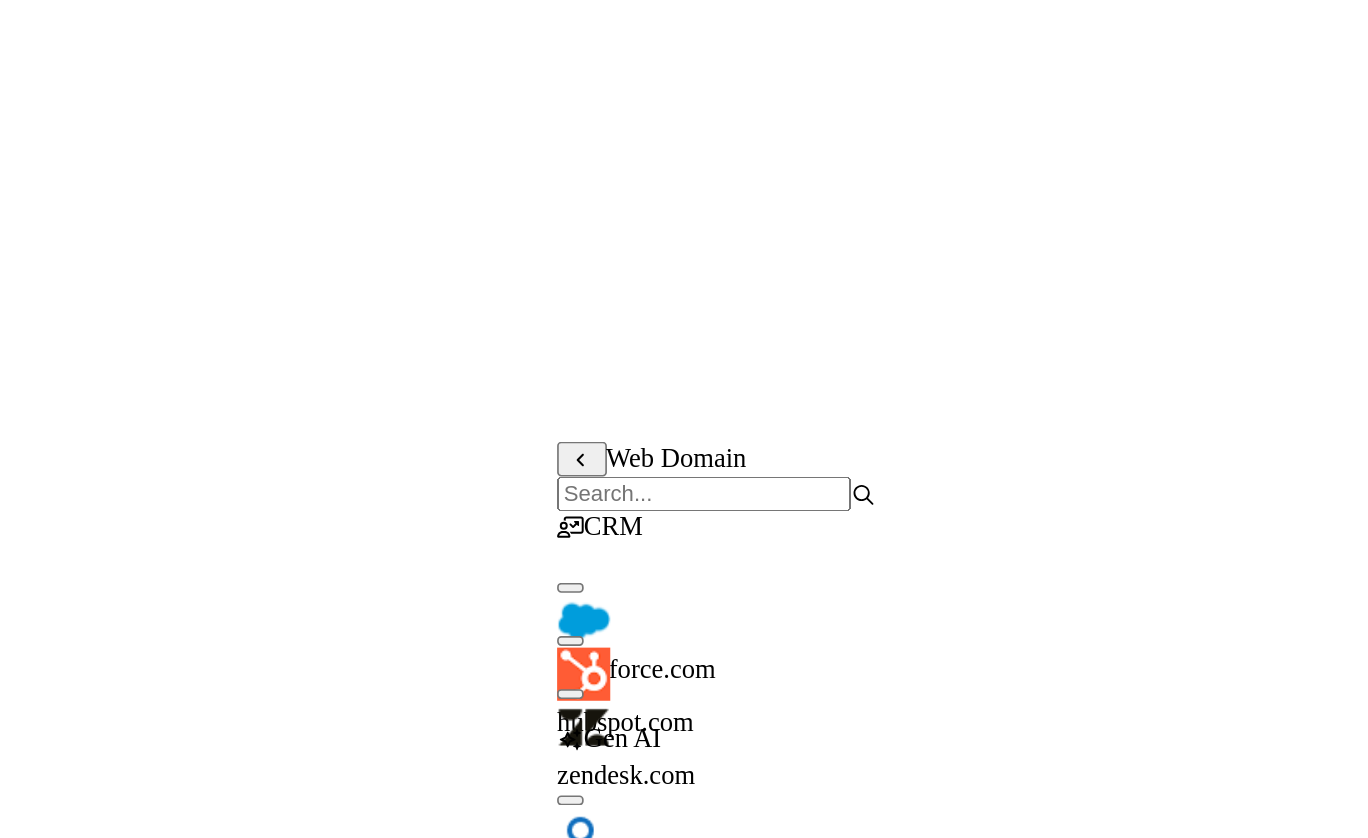 scroll, scrollTop: 175, scrollLeft: 0, axis: vertical 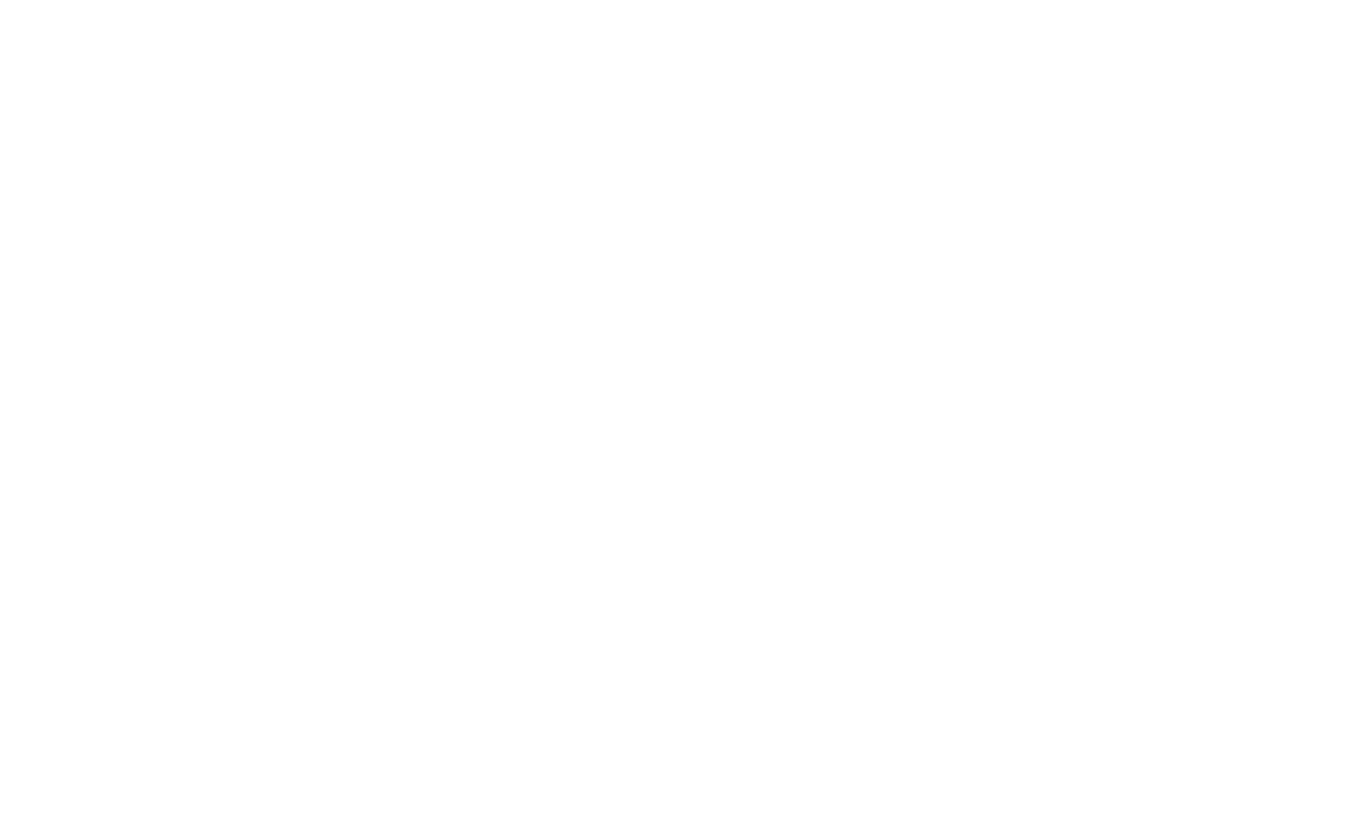 click on "Block with override" at bounding box center (80, 1914) 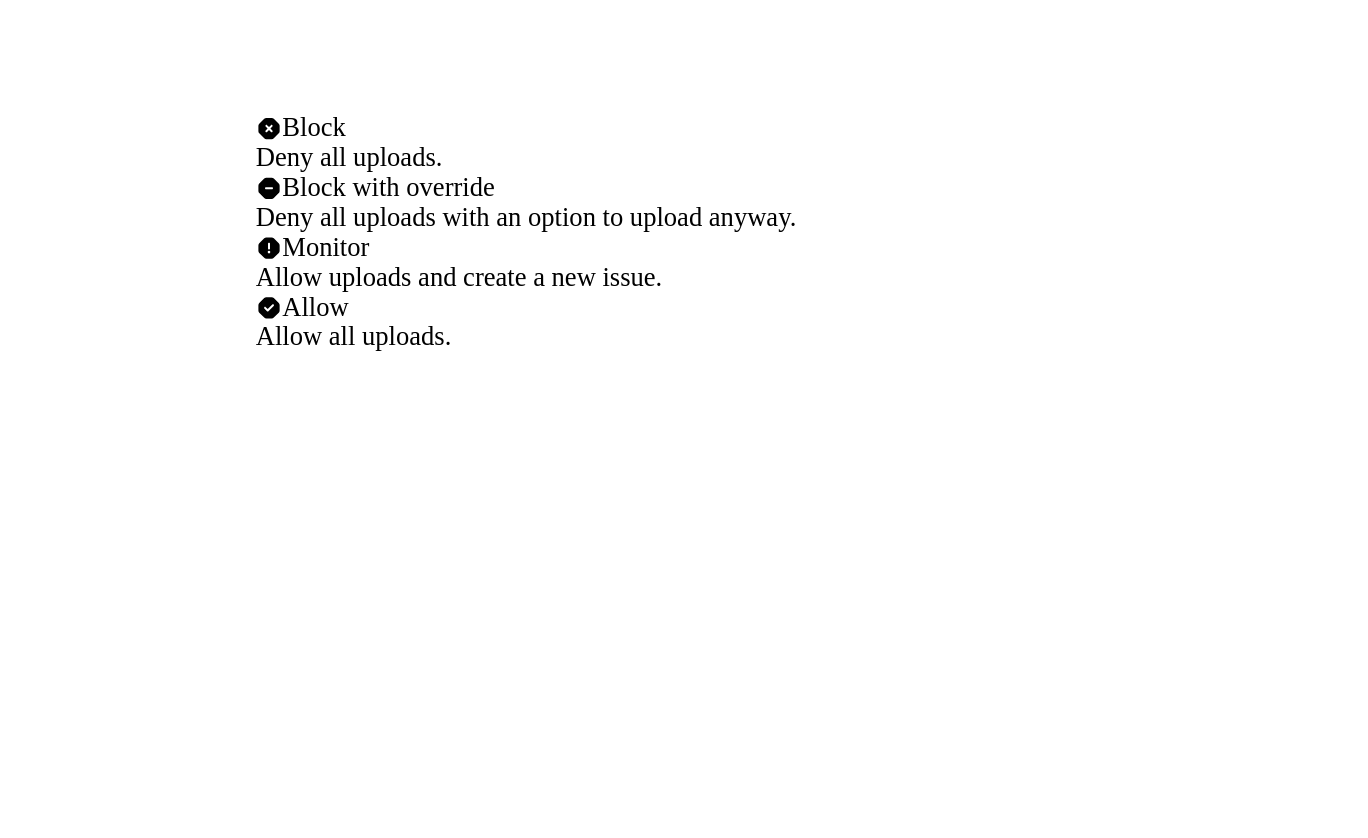 click on "Block Deny all uploads." at bounding box center (551, 226) 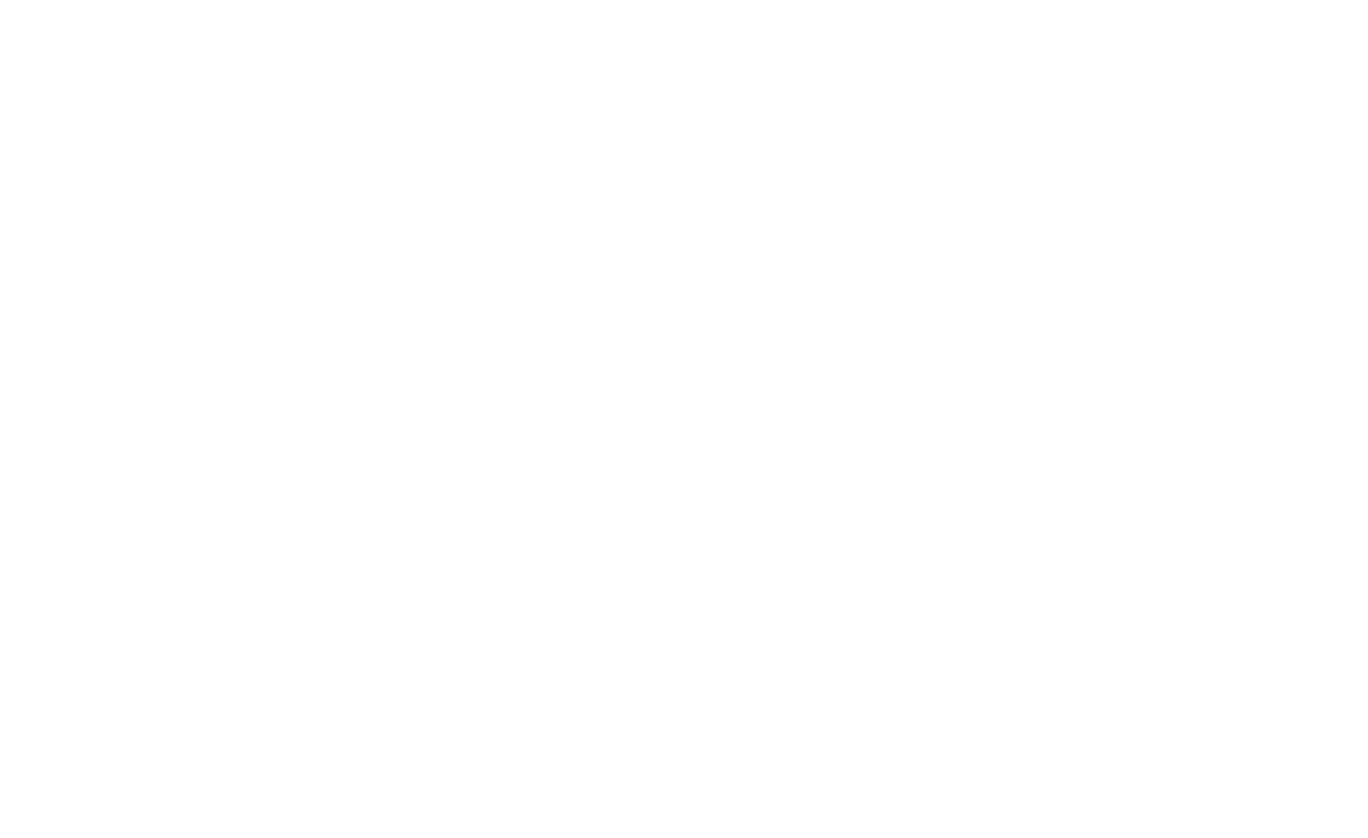 scroll, scrollTop: 718, scrollLeft: 0, axis: vertical 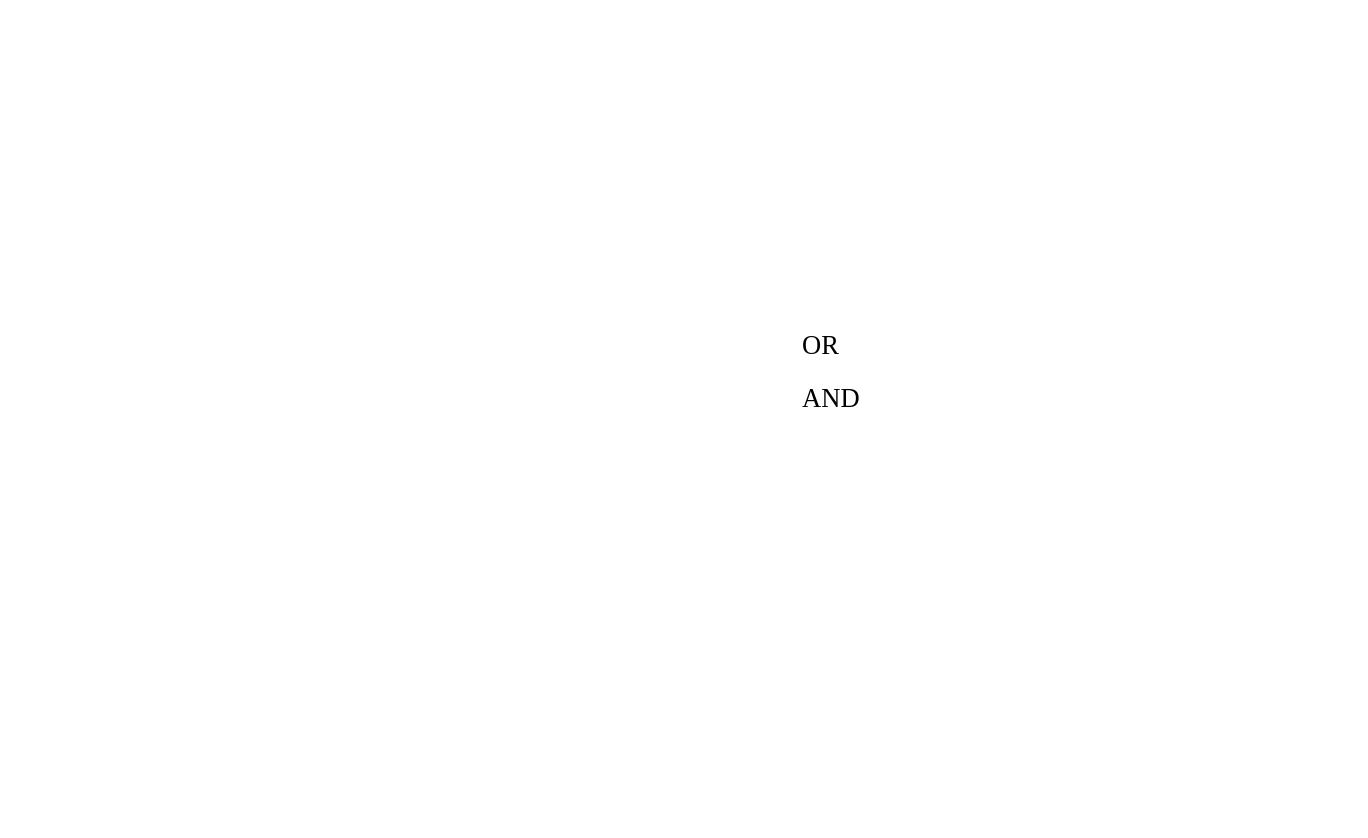 click on "AND" at bounding box center [734, 379] 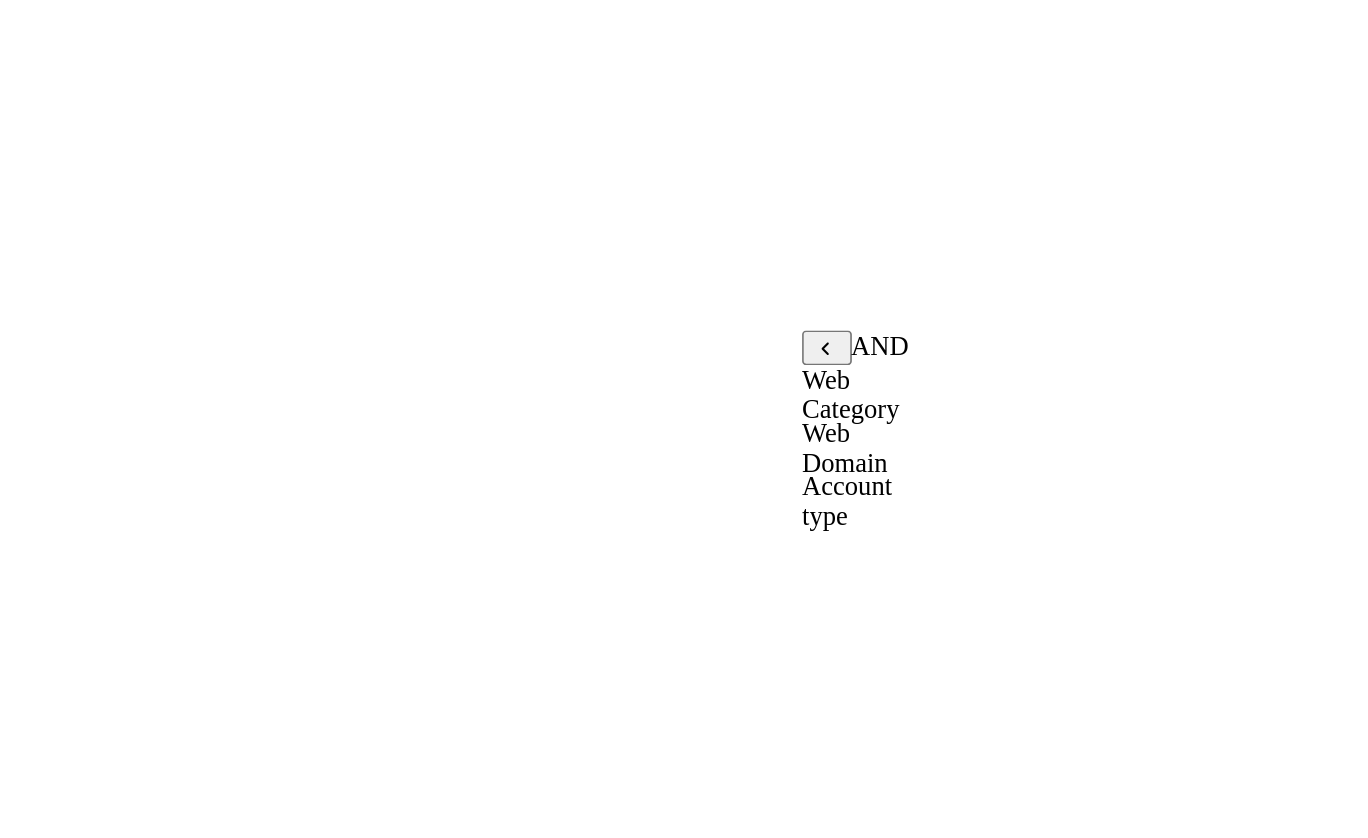 click on "Account type" at bounding box center [744, 441] 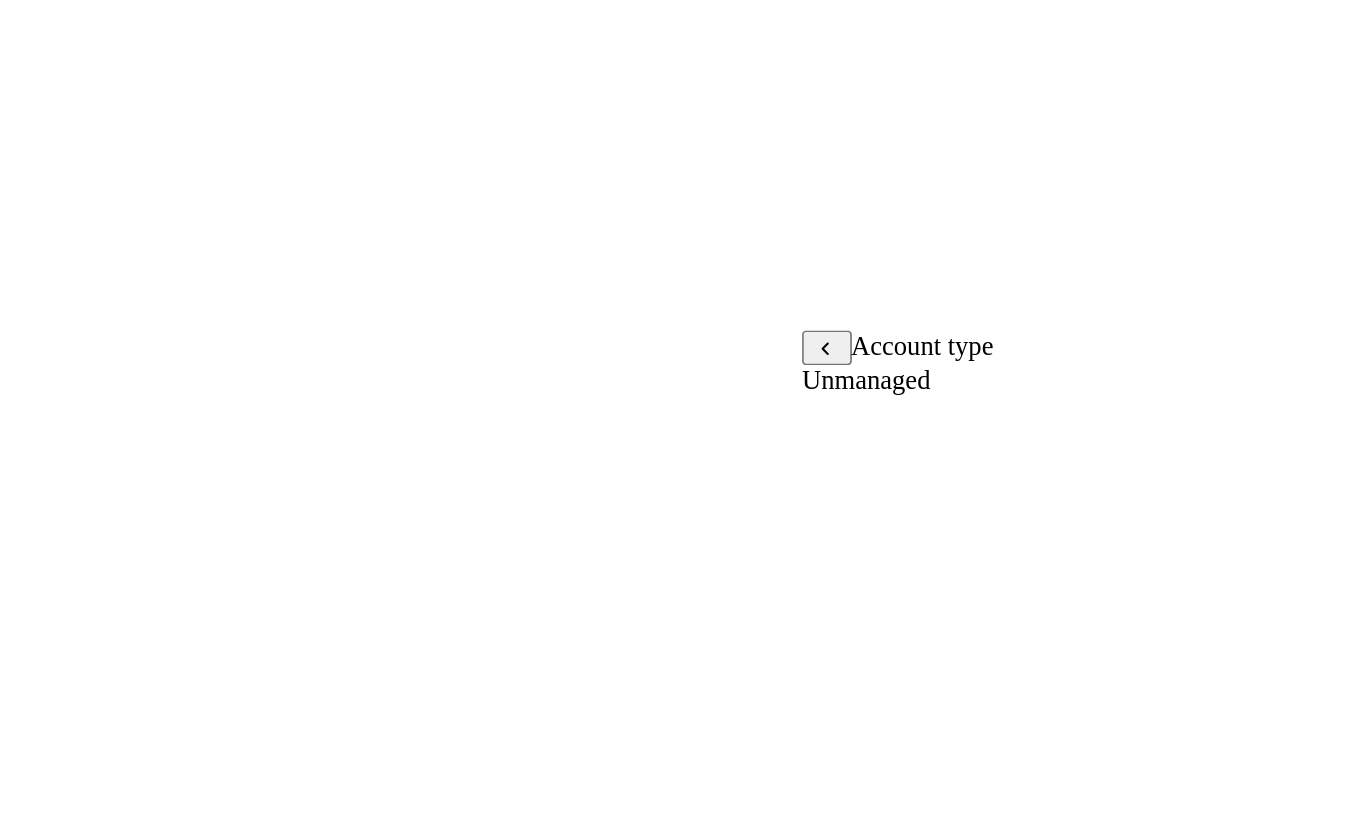 click on "Unmanaged" at bounding box center (755, 368) 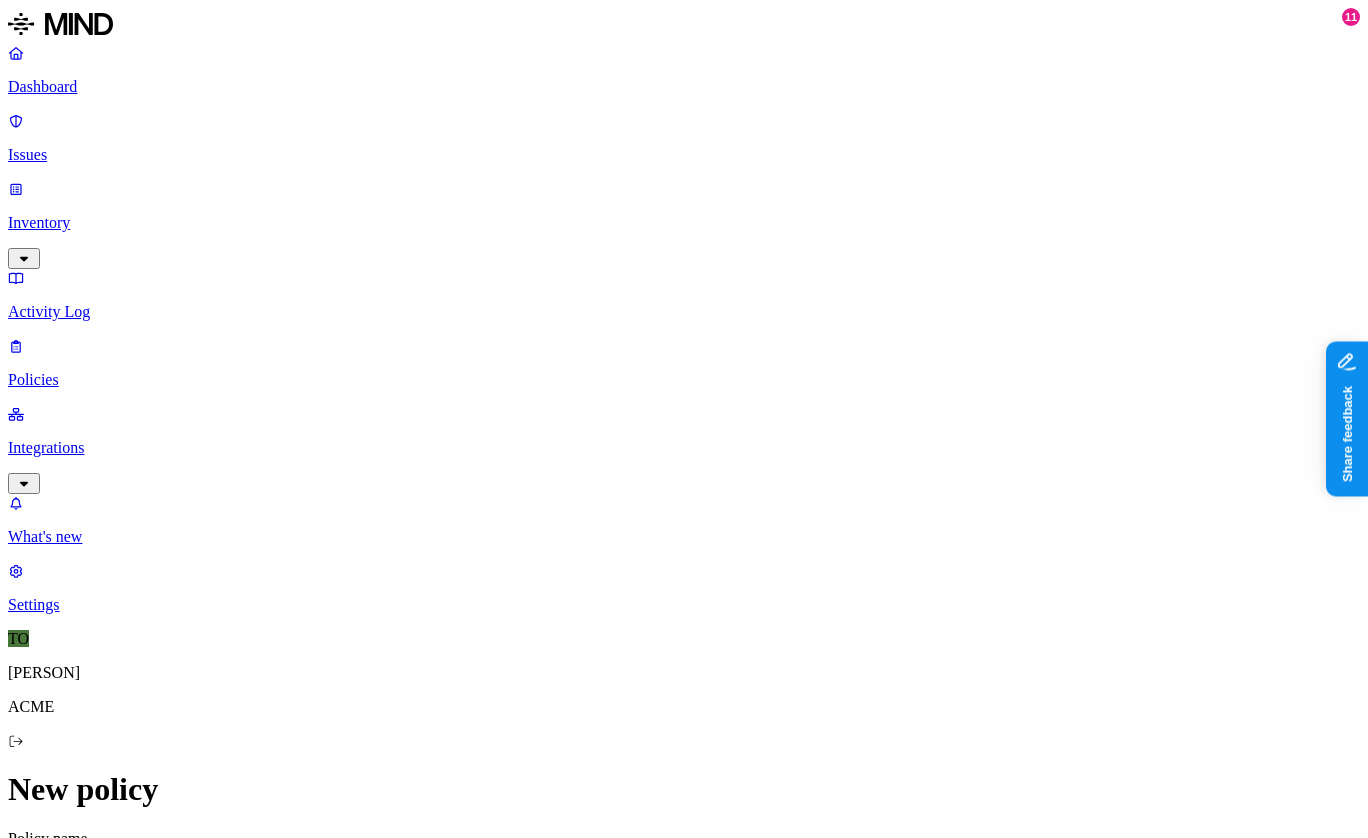 scroll, scrollTop: 495, scrollLeft: 0, axis: vertical 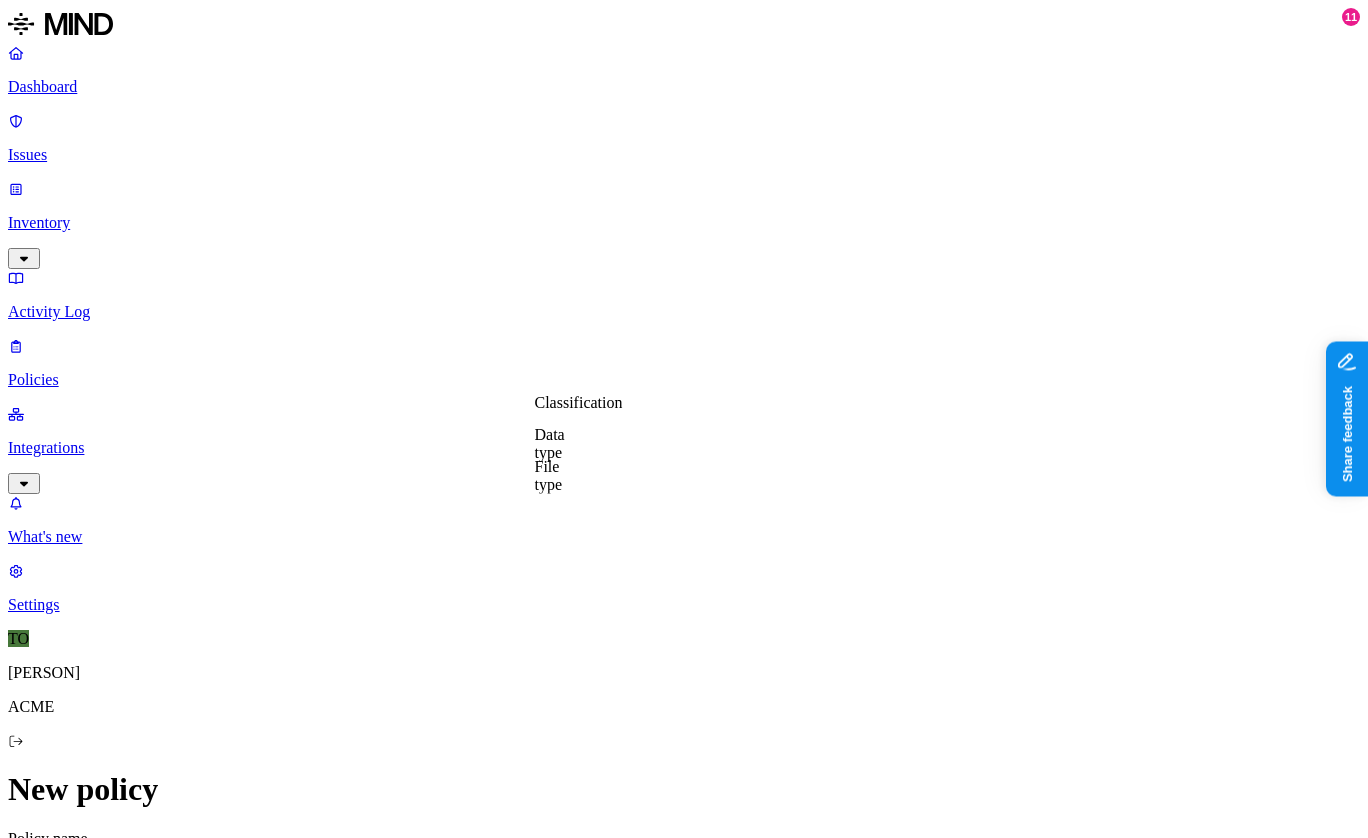 click on "Data type" at bounding box center (550, 443) 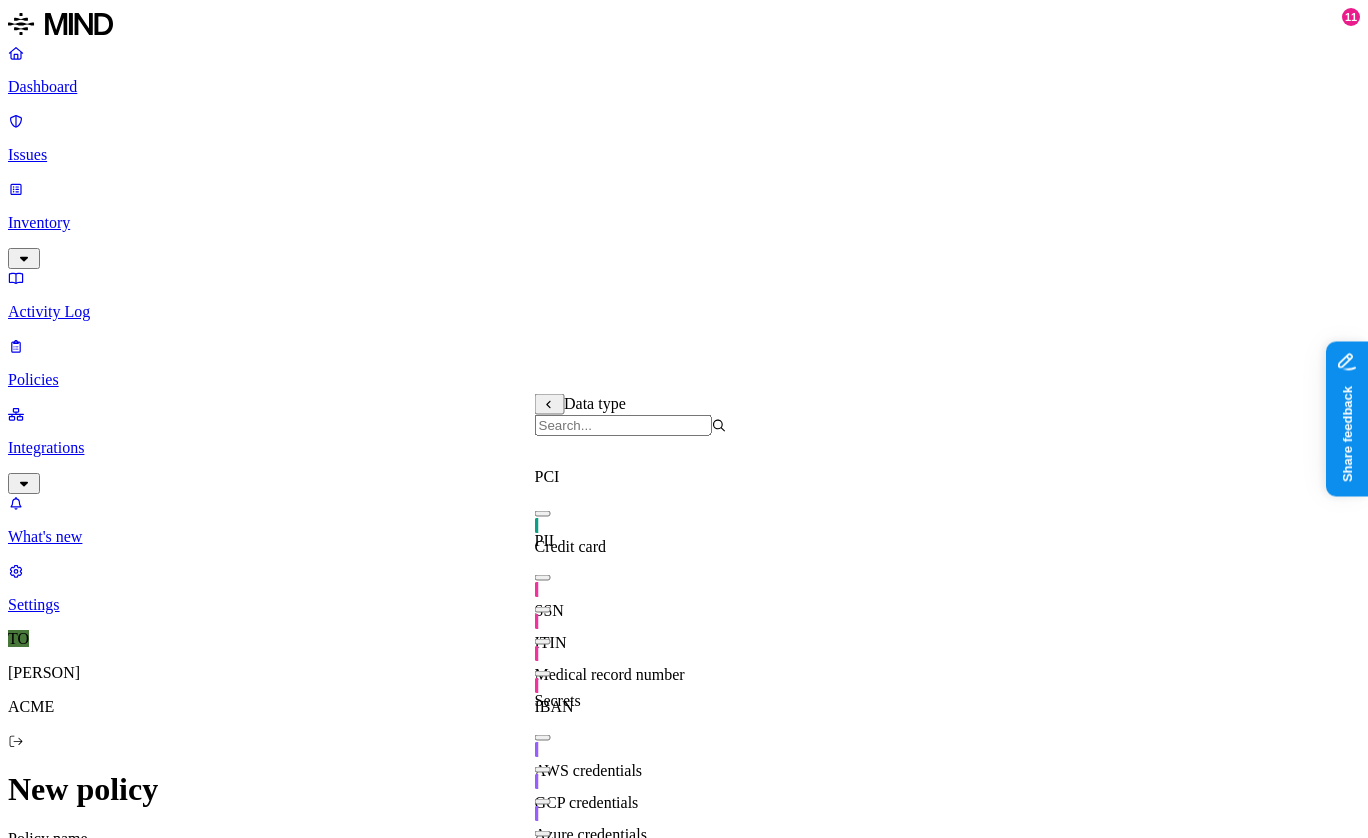 scroll, scrollTop: 352, scrollLeft: 0, axis: vertical 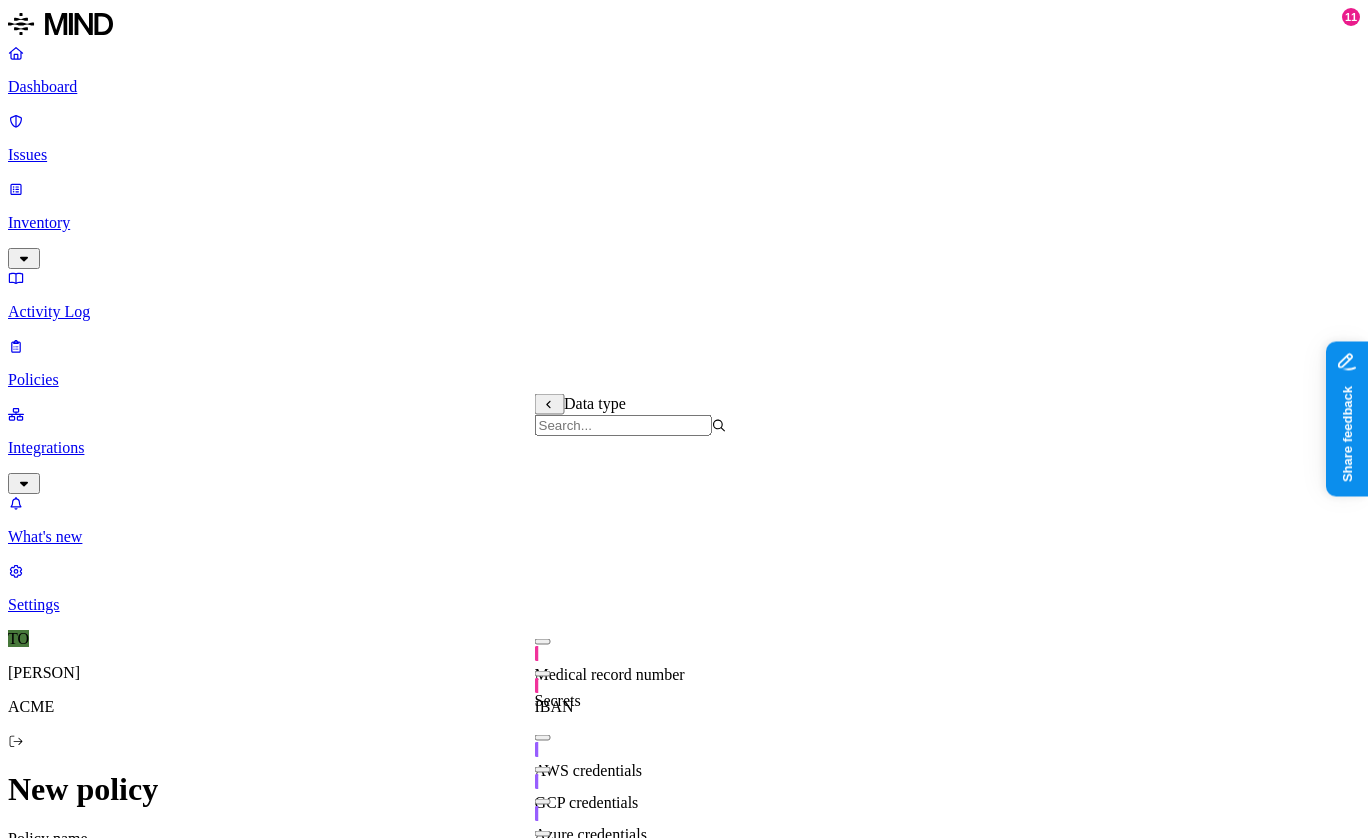 click at bounding box center (543, 1026) 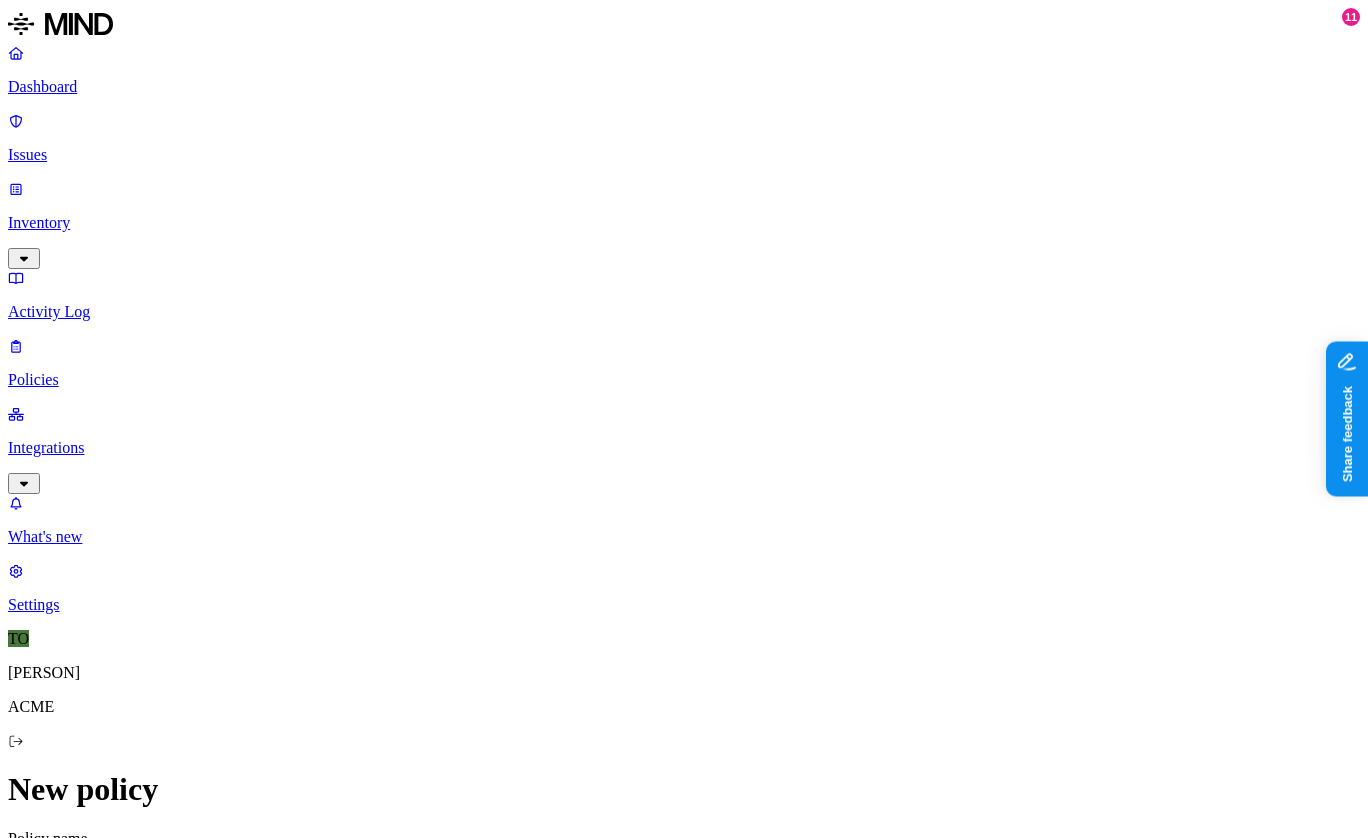click 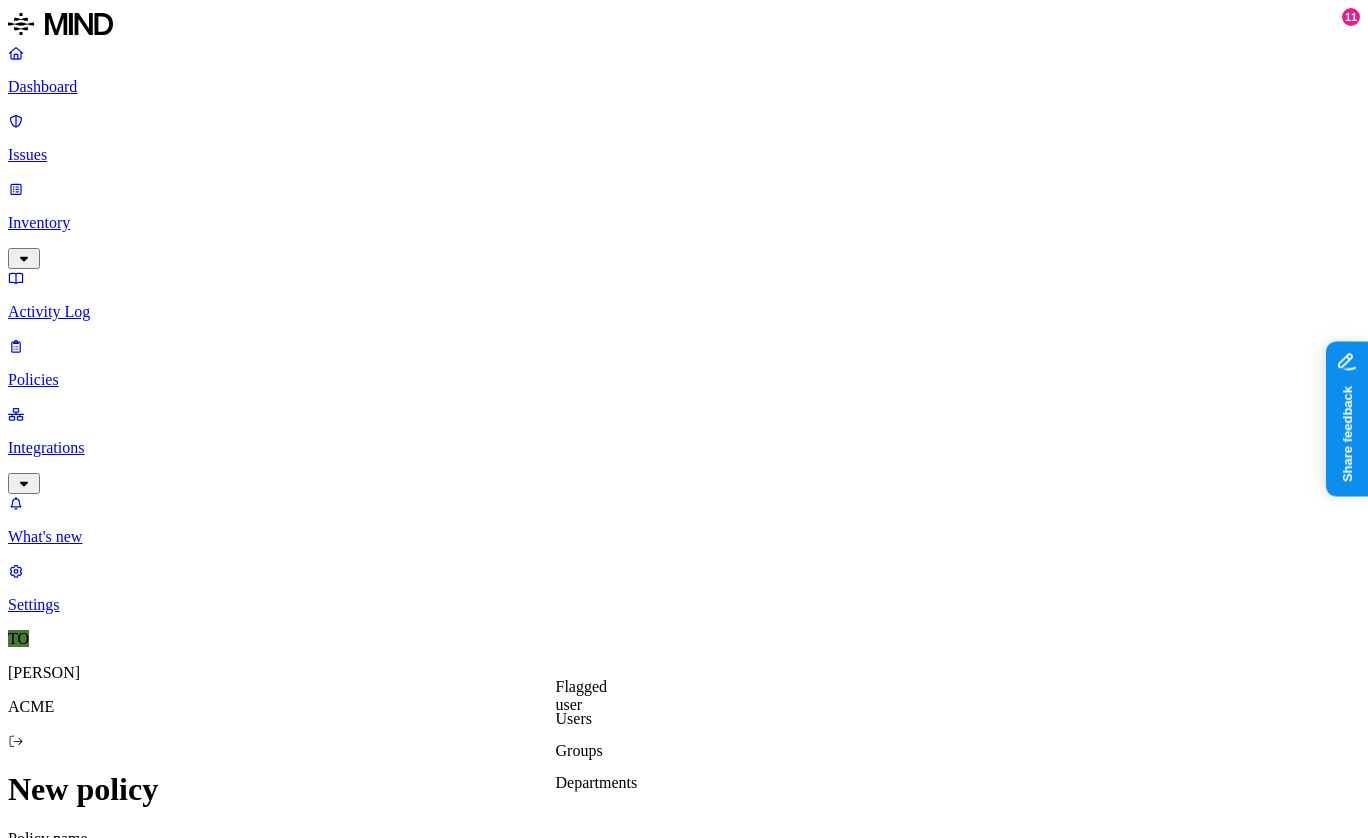 click on "Users" at bounding box center (574, 718) 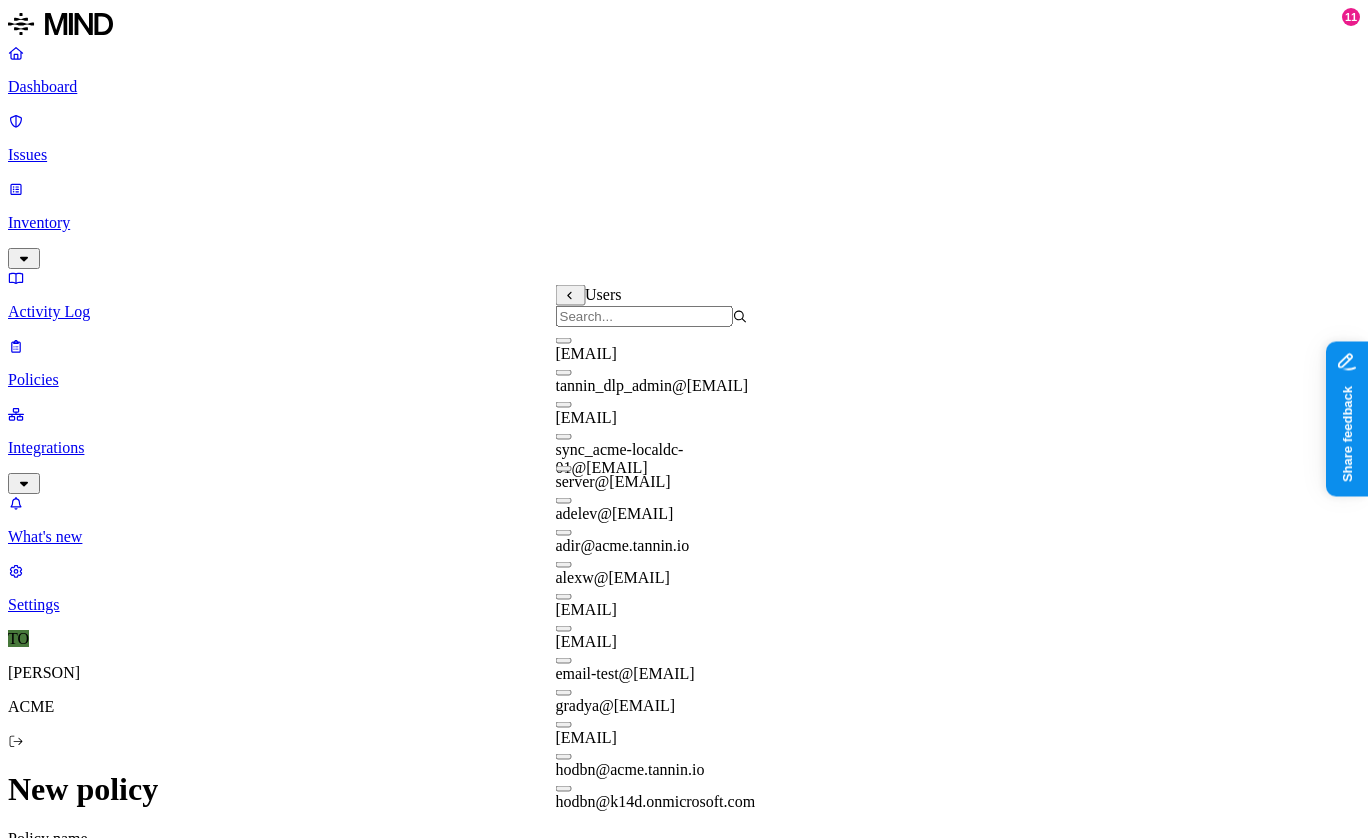 click at bounding box center (564, 565) 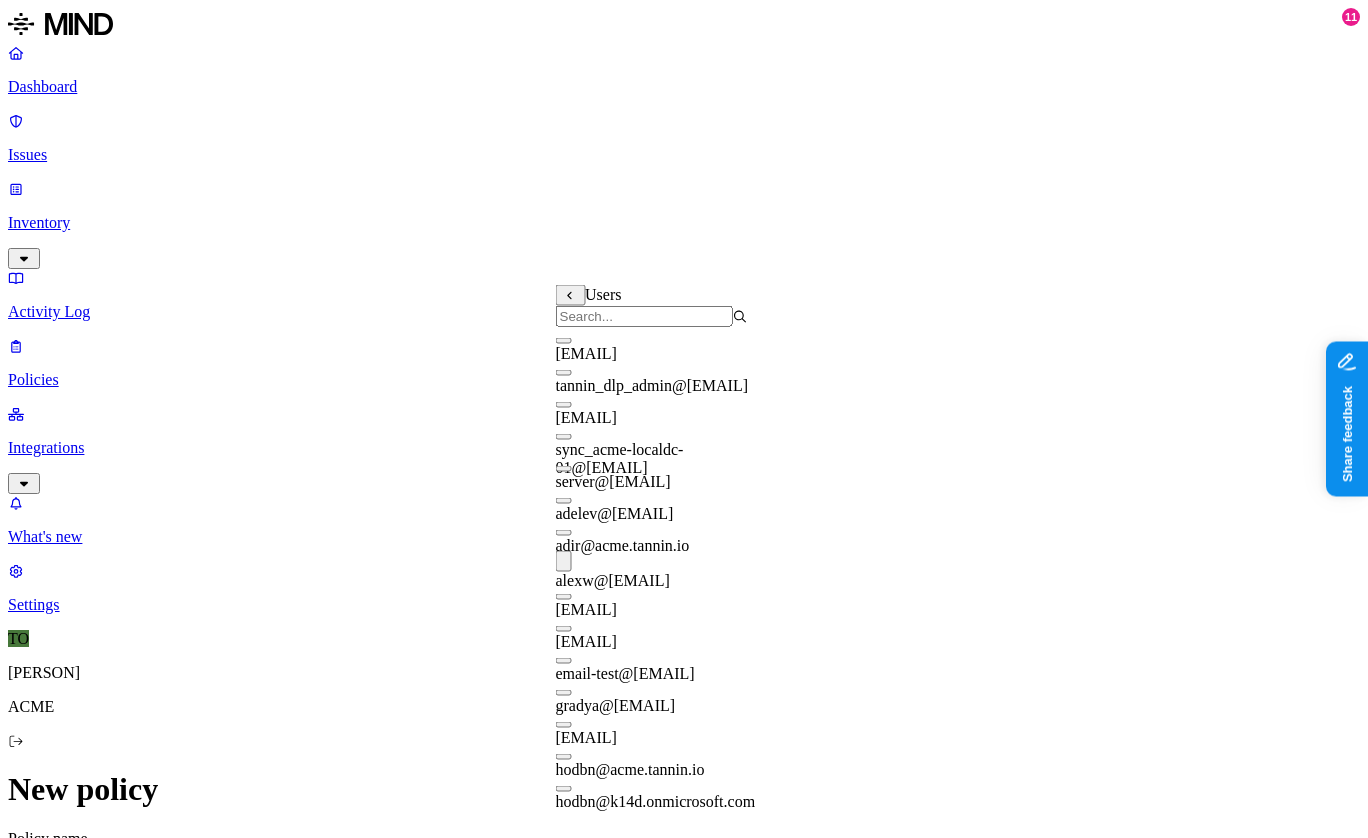 click at bounding box center [564, 373] 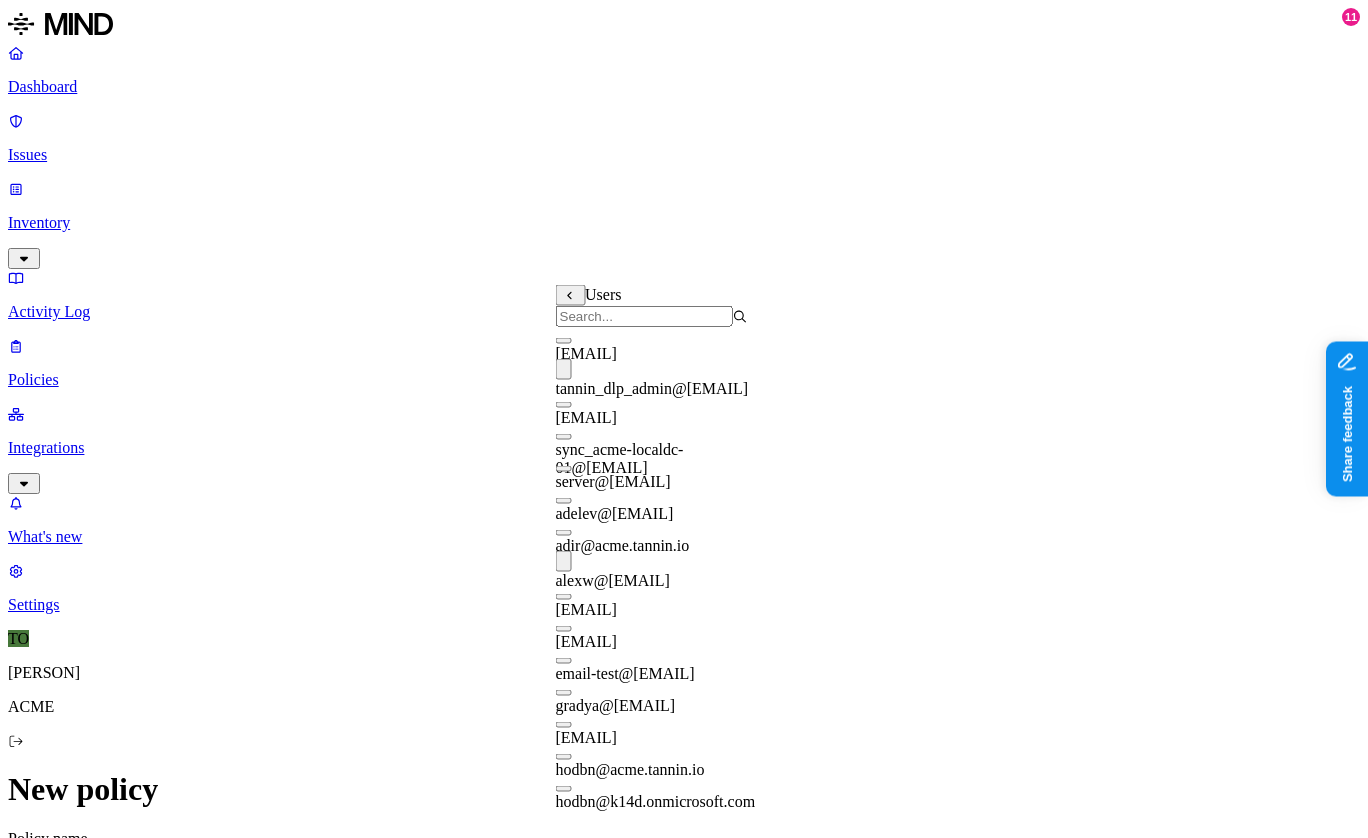 click at bounding box center (564, 501) 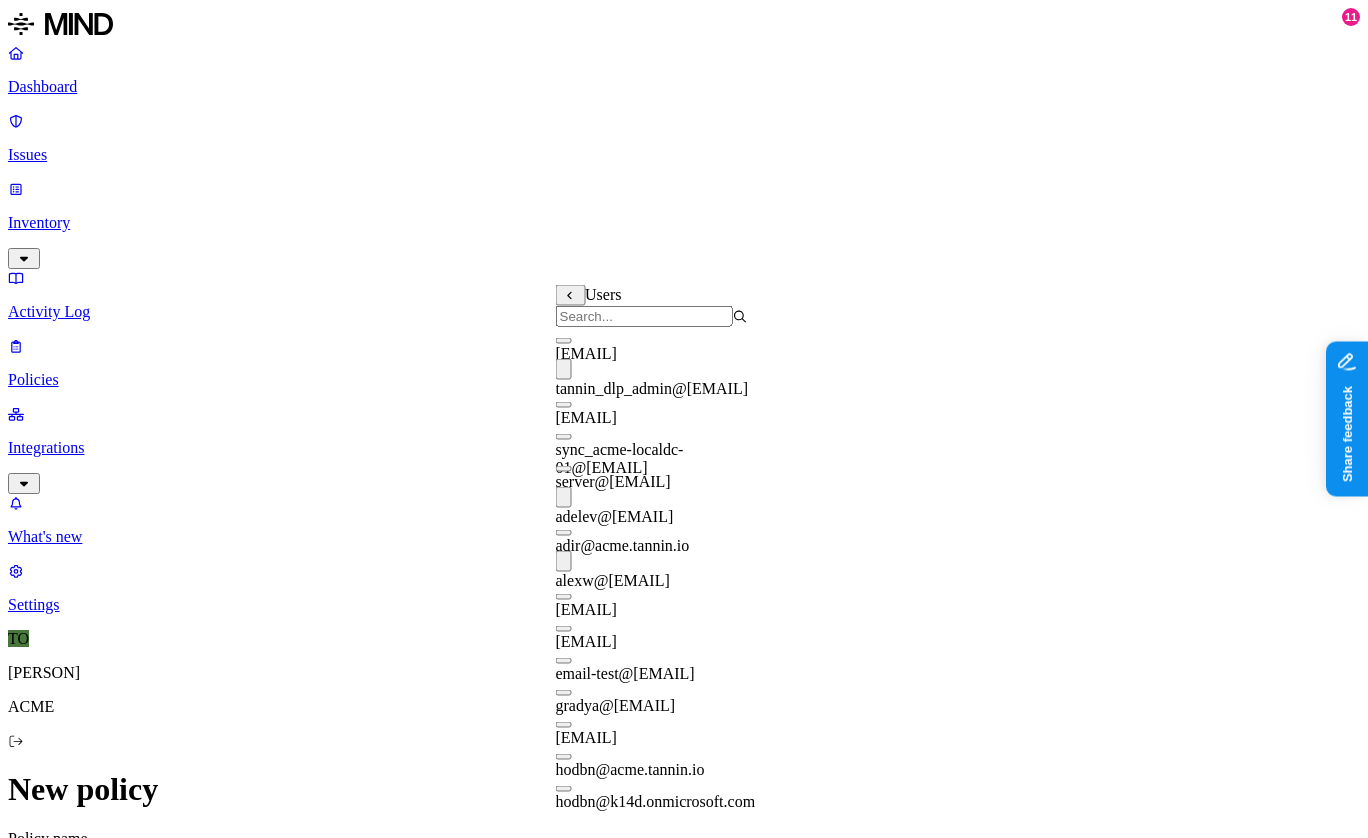 click on "DATA Data type is Bill of materials ORIGIN Web Domain is salesforce.com TRANSFER TO Web Domain is chatgpt.com AND Account type is Unmanaged BY USER Anyone" at bounding box center (684, 1661) 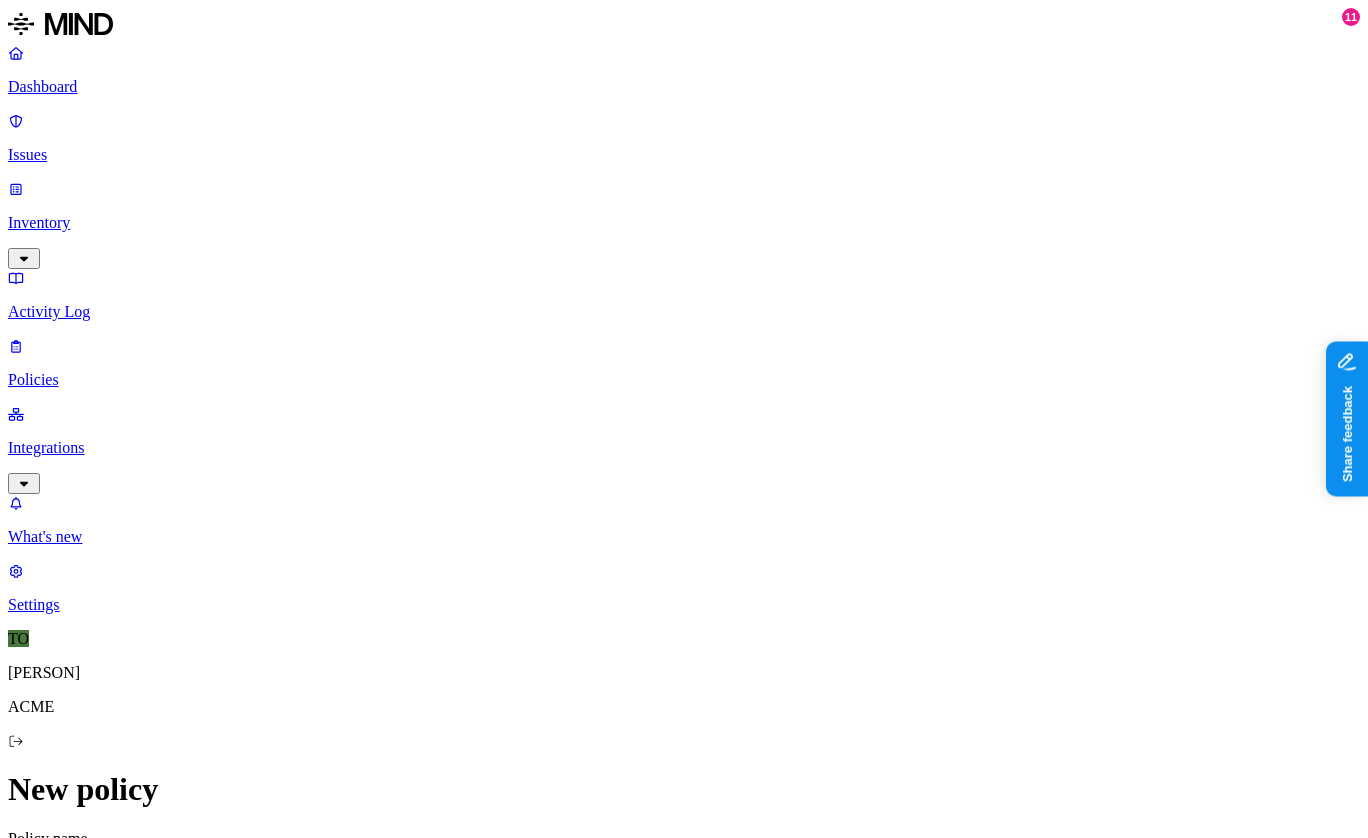 click on "Dashboard" at bounding box center [684, 87] 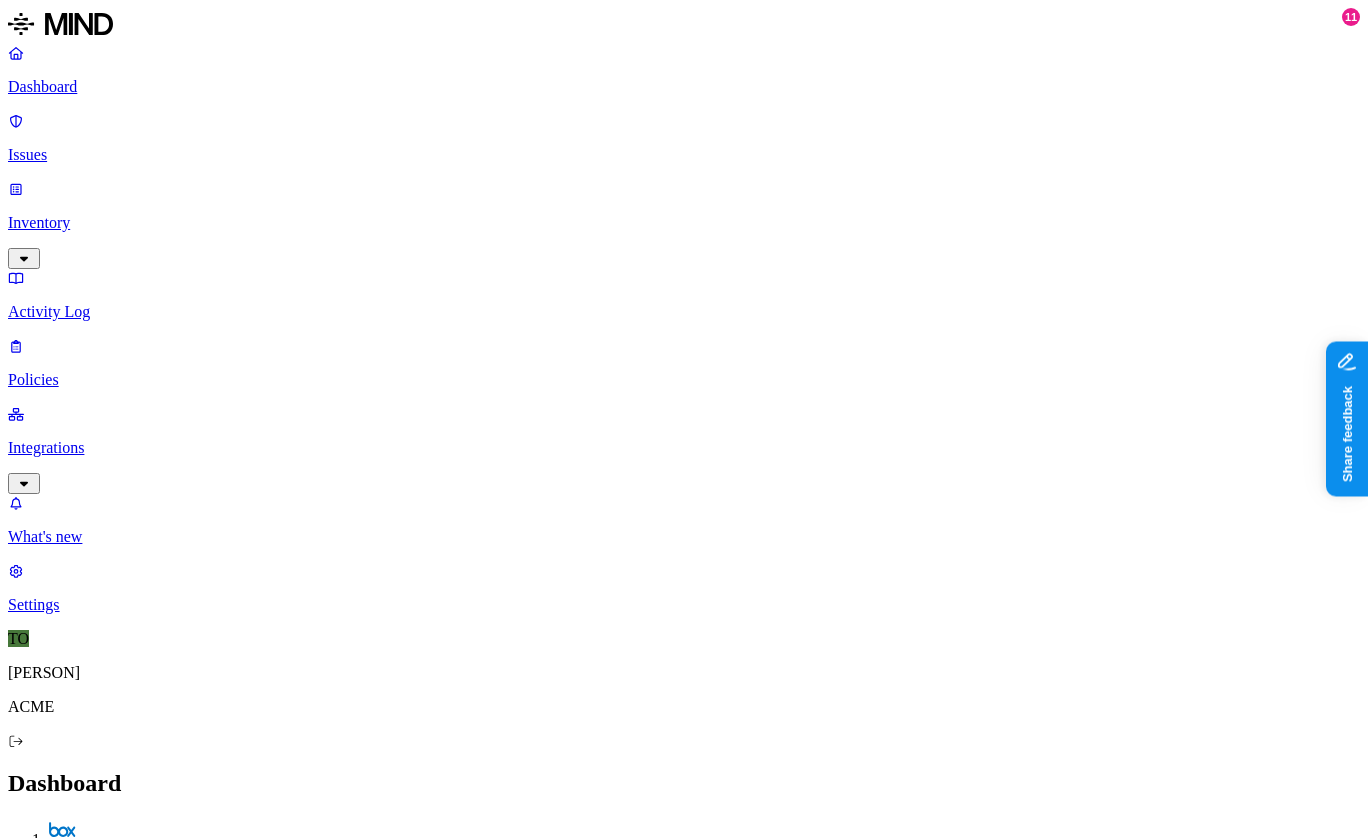 click on "Prevention" at bounding box center (195, 2138) 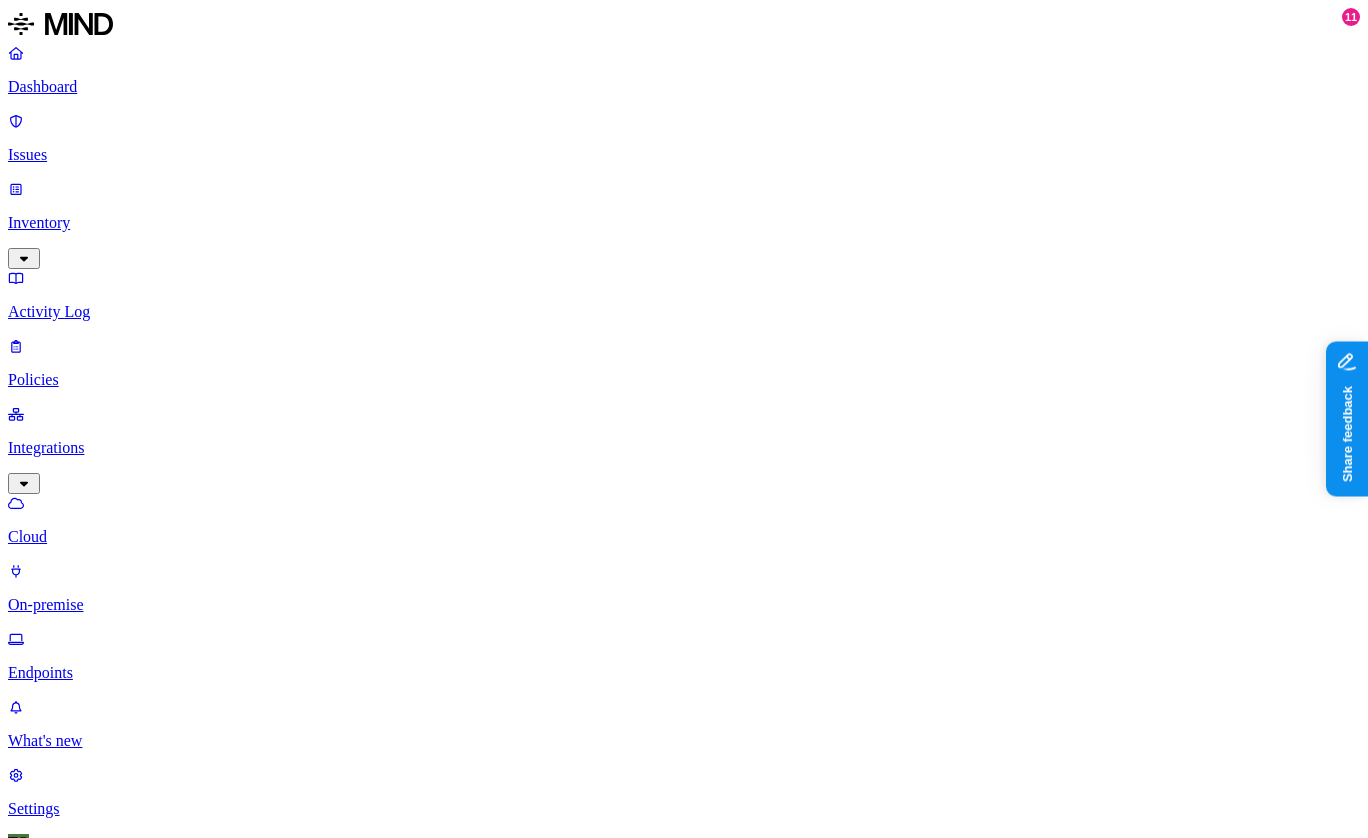 click on "Endpoints" at bounding box center [684, 673] 